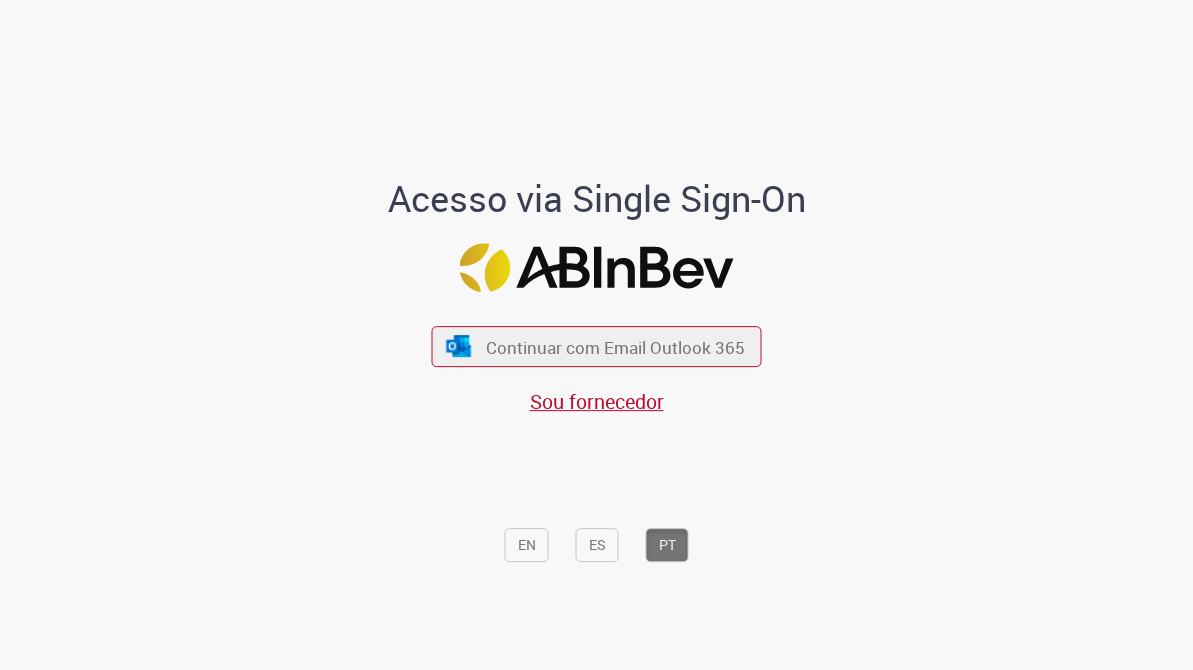scroll, scrollTop: 0, scrollLeft: 0, axis: both 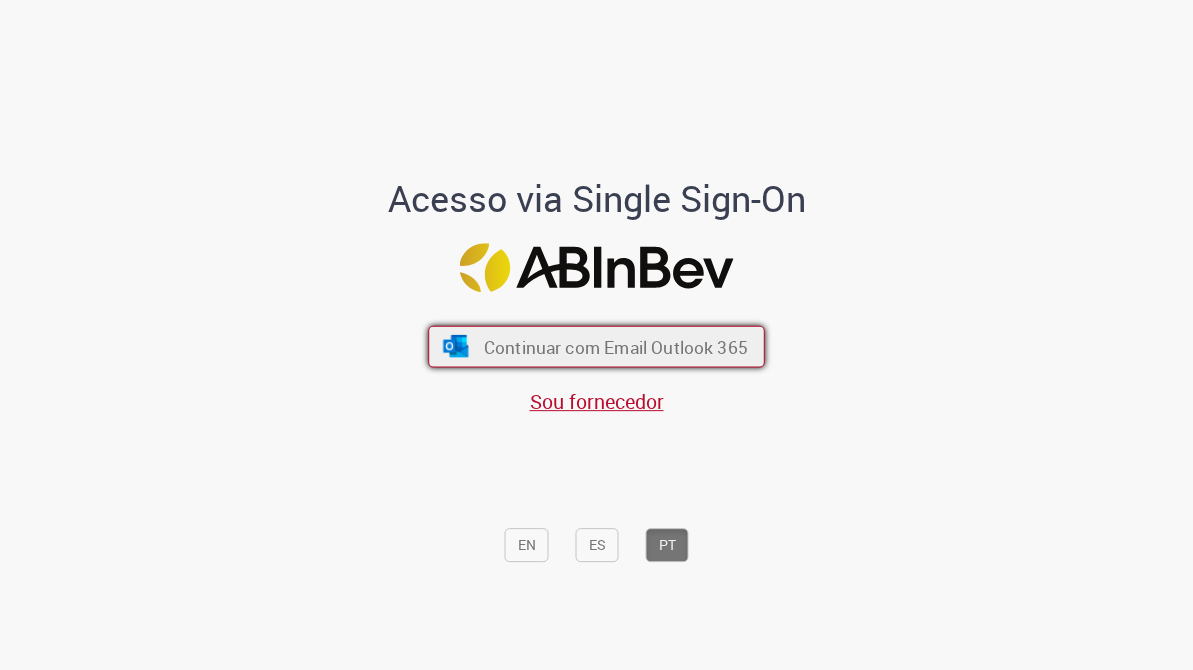 click on "Continuar com Email Outlook 365" at bounding box center [616, 346] 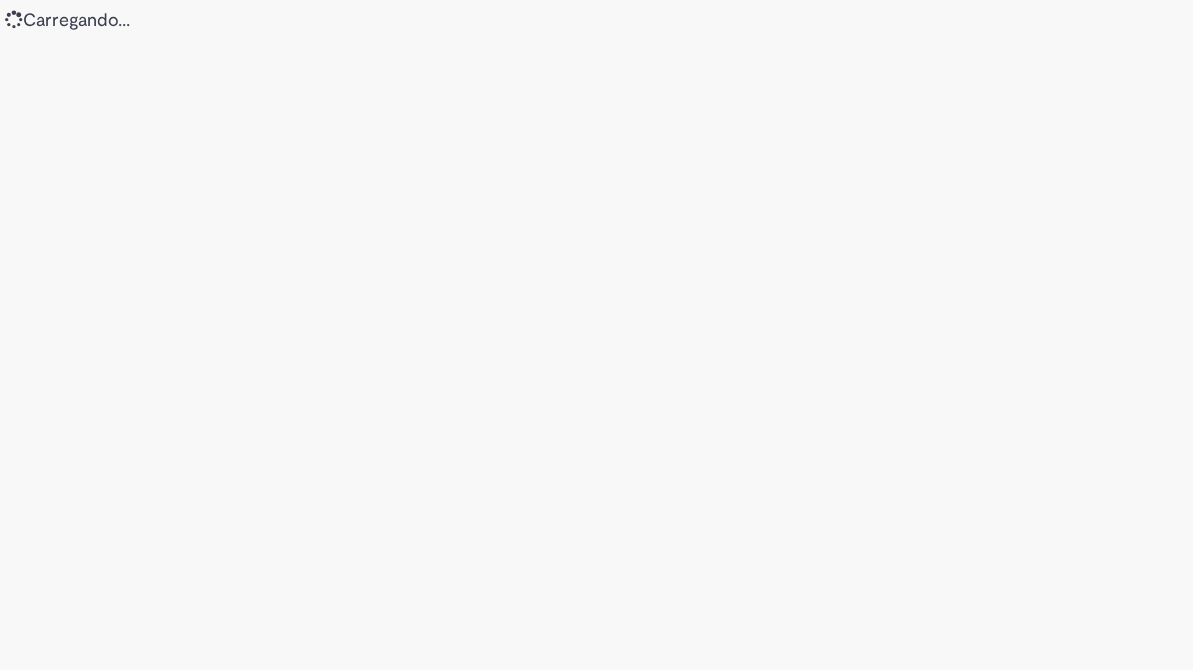 scroll, scrollTop: 0, scrollLeft: 0, axis: both 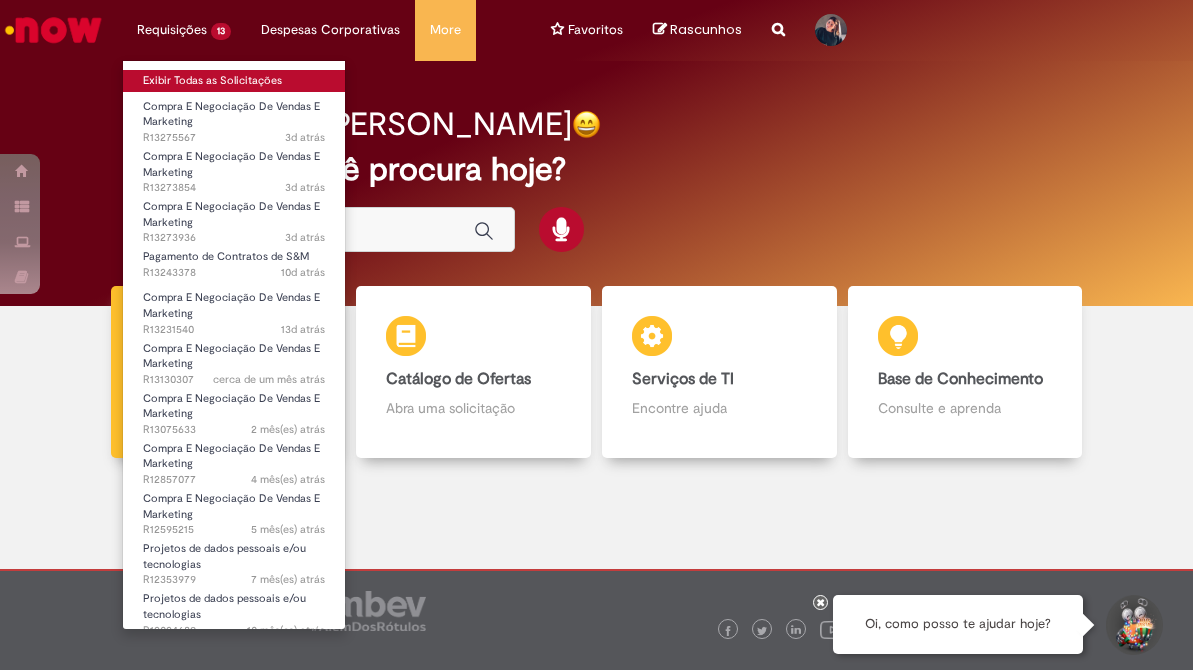 click on "Exibir Todas as Solicitações" at bounding box center [234, 81] 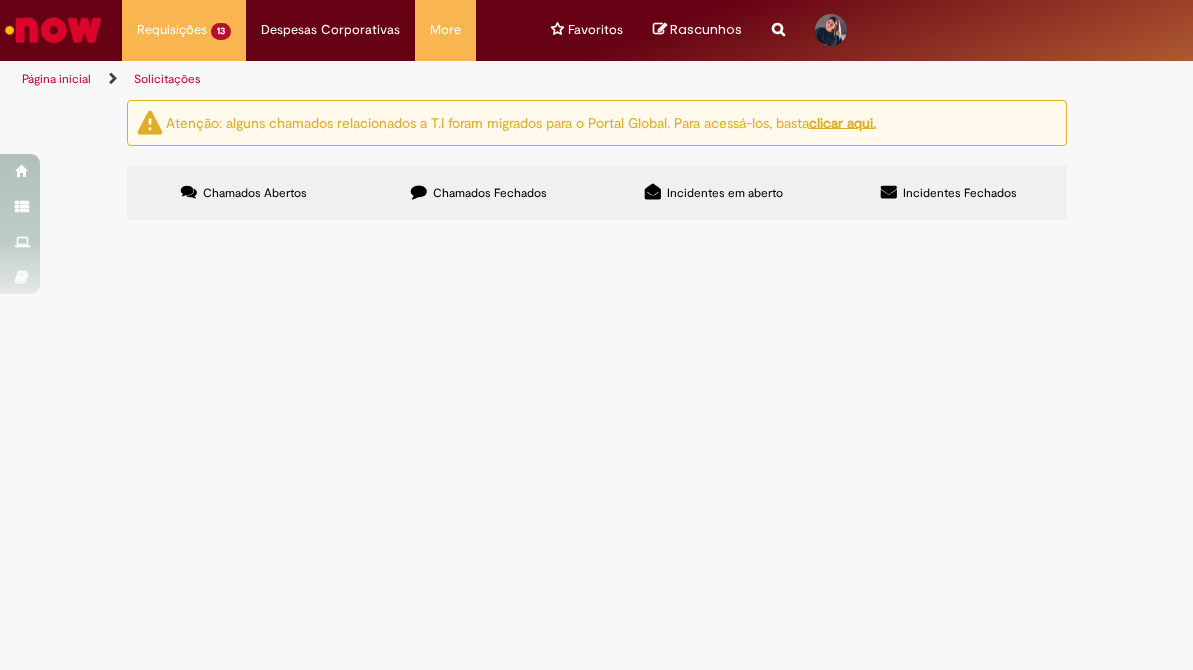scroll, scrollTop: 23, scrollLeft: 0, axis: vertical 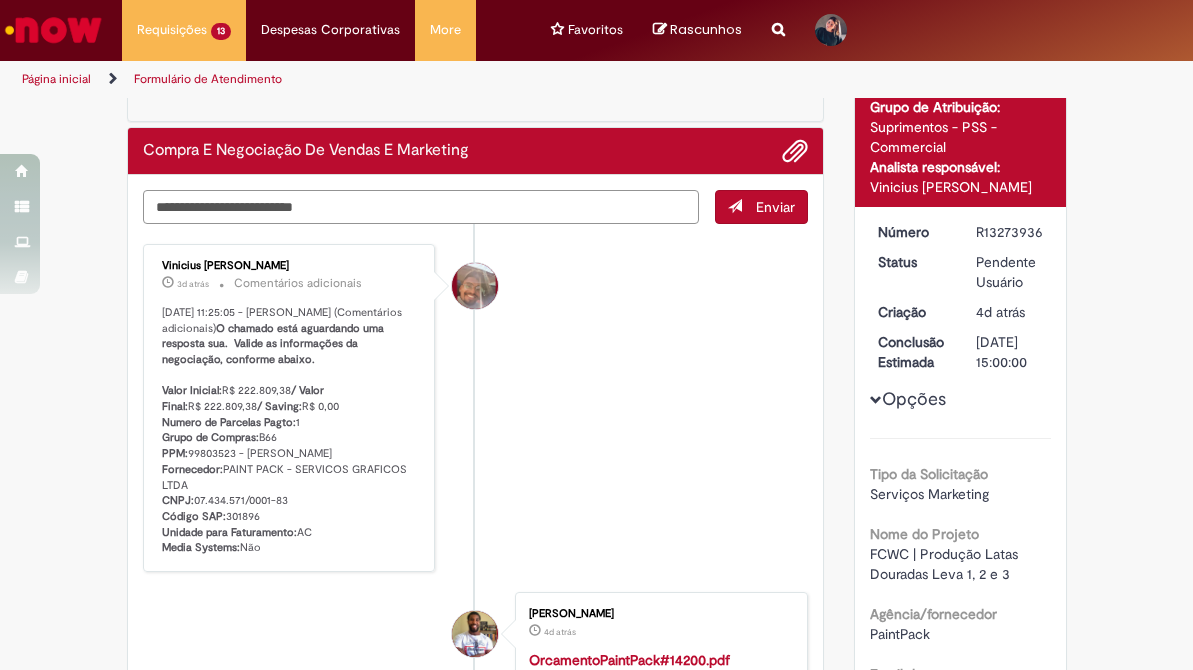 click at bounding box center (421, 207) 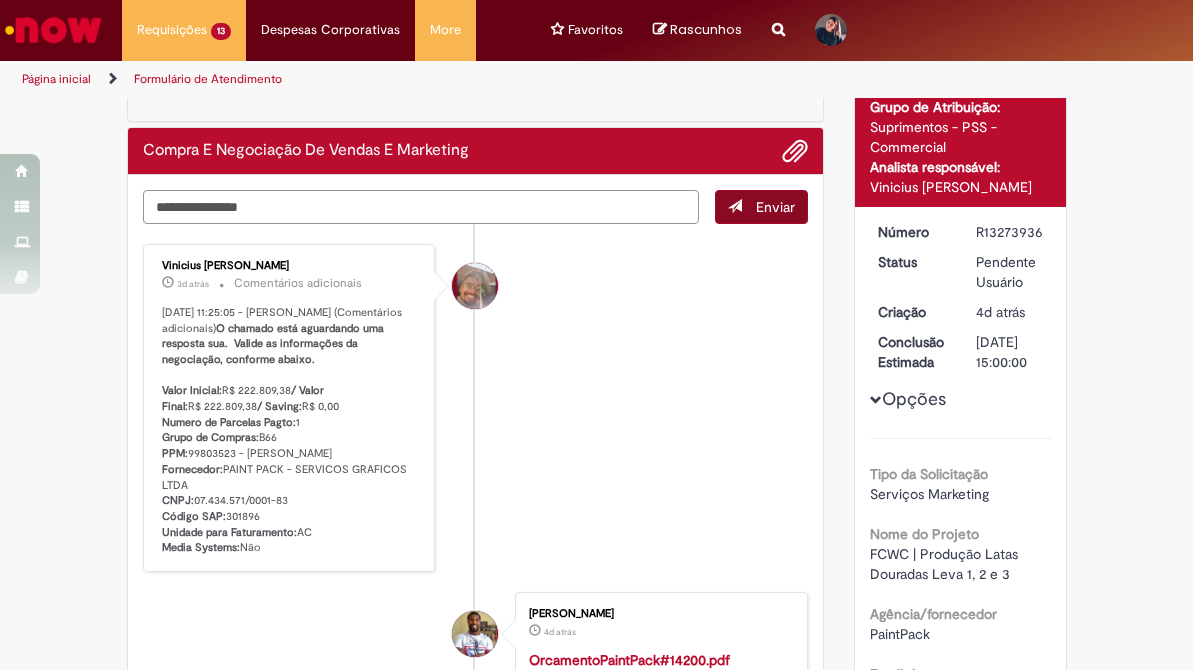 type on "**********" 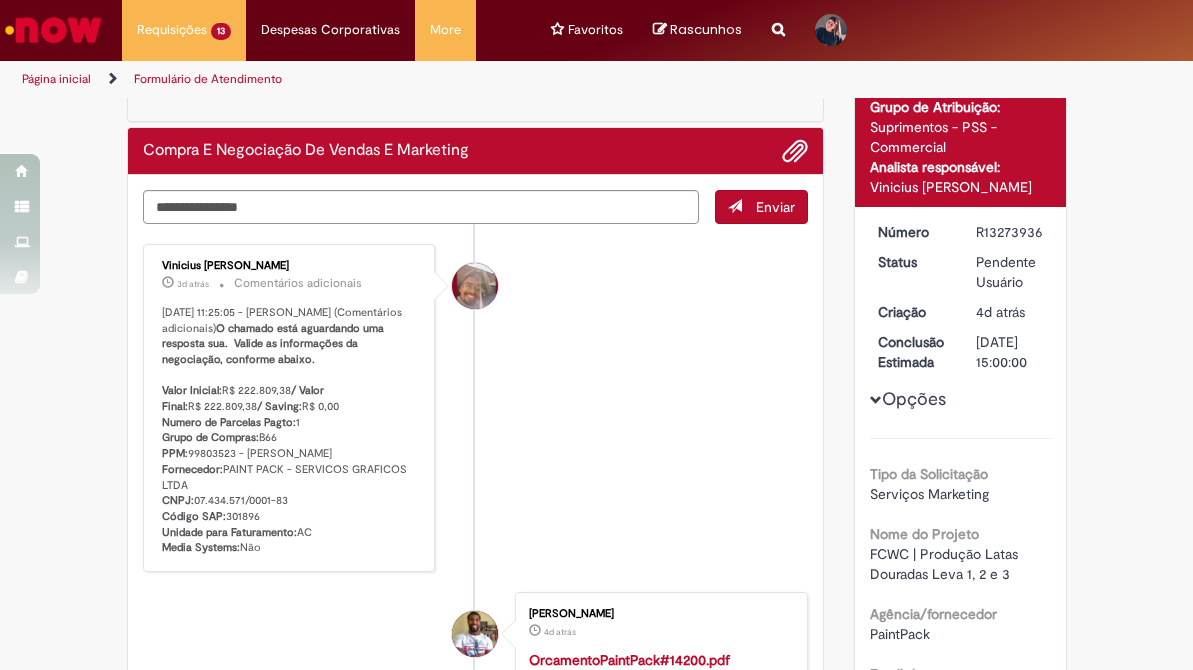click on "Enviar" at bounding box center [761, 207] 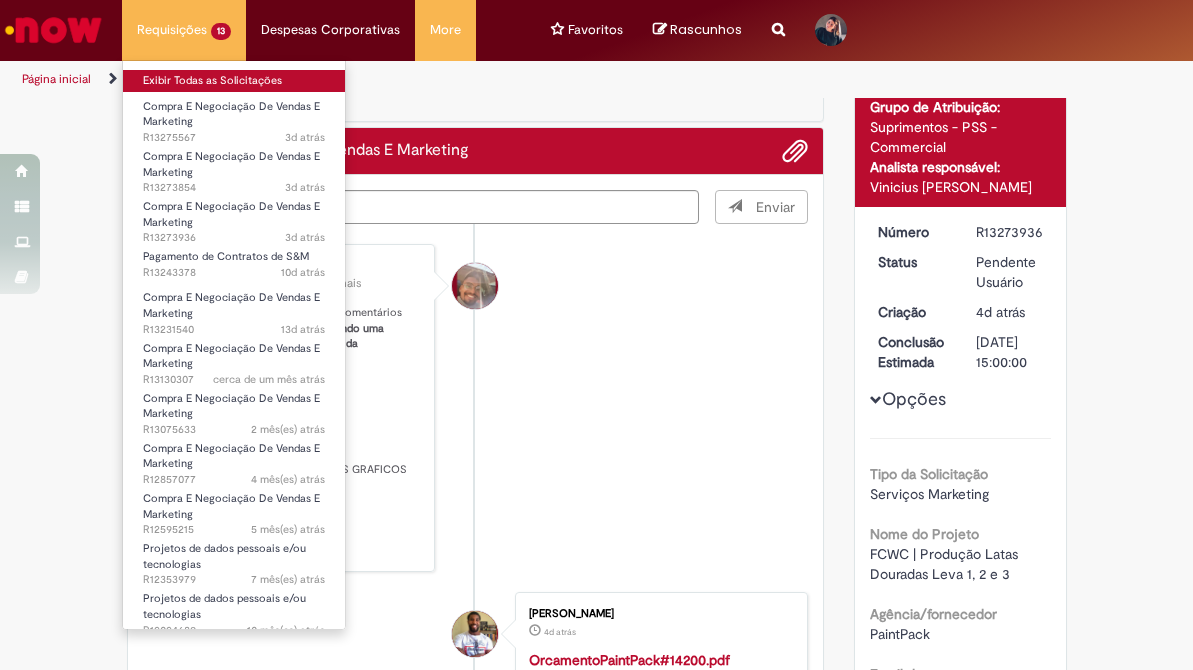click on "Exibir Todas as Solicitações" at bounding box center (234, 81) 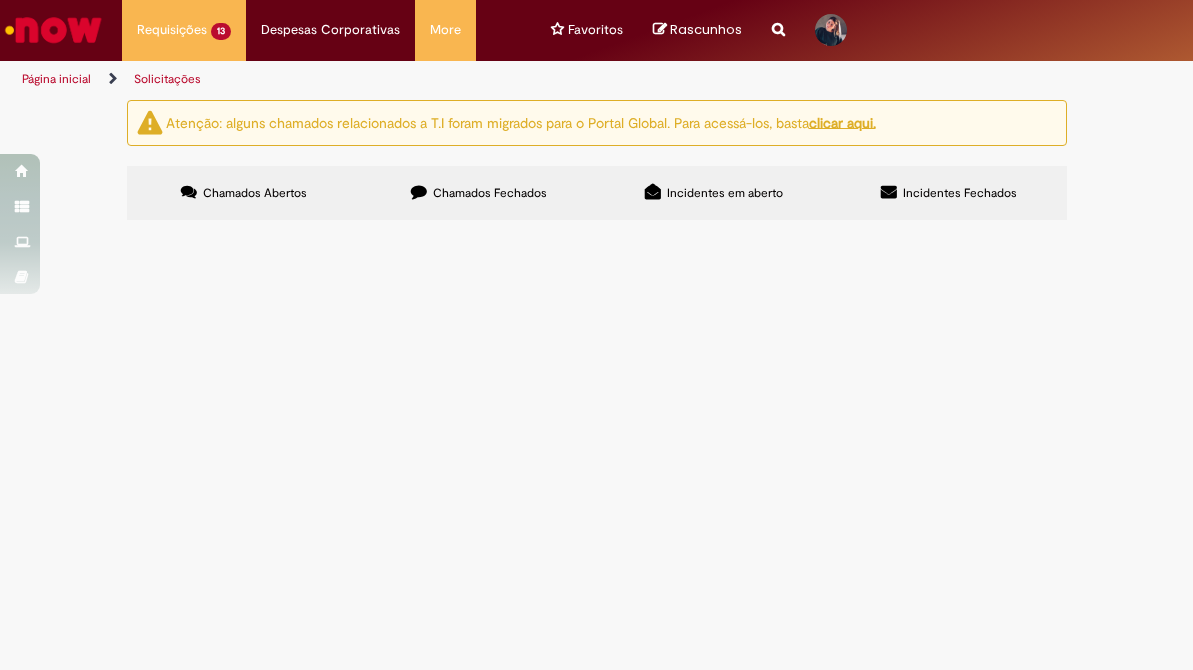 scroll, scrollTop: 0, scrollLeft: 0, axis: both 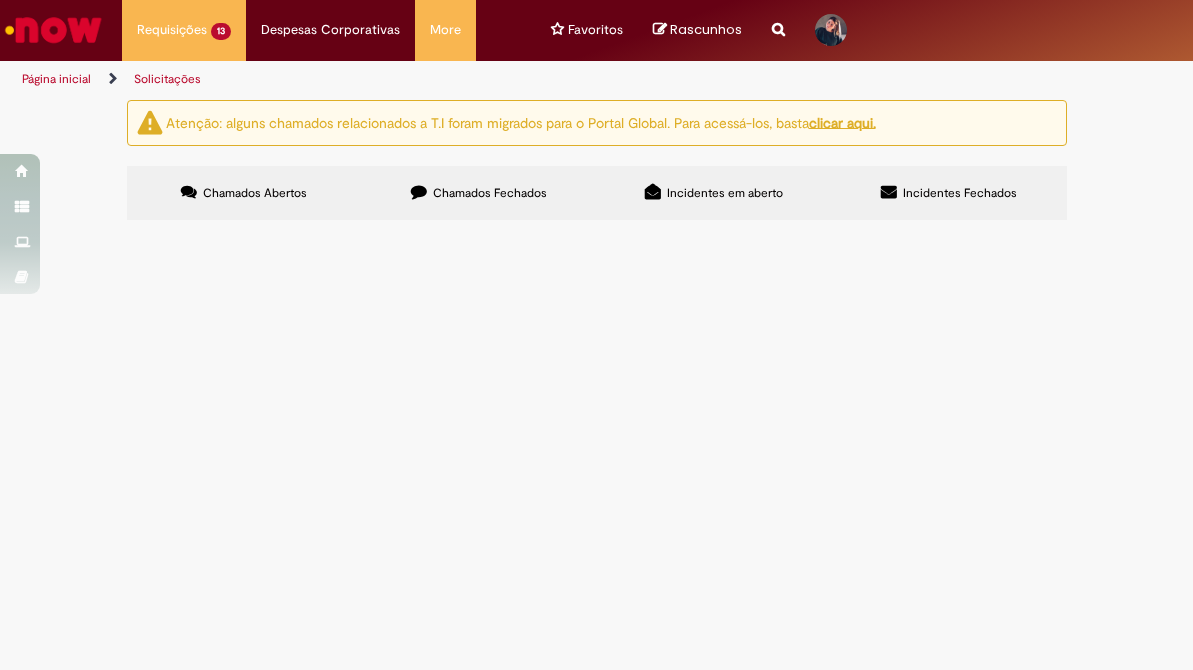 click on "Custo de talent do [PERSON_NAME]" at bounding box center (0, 0) 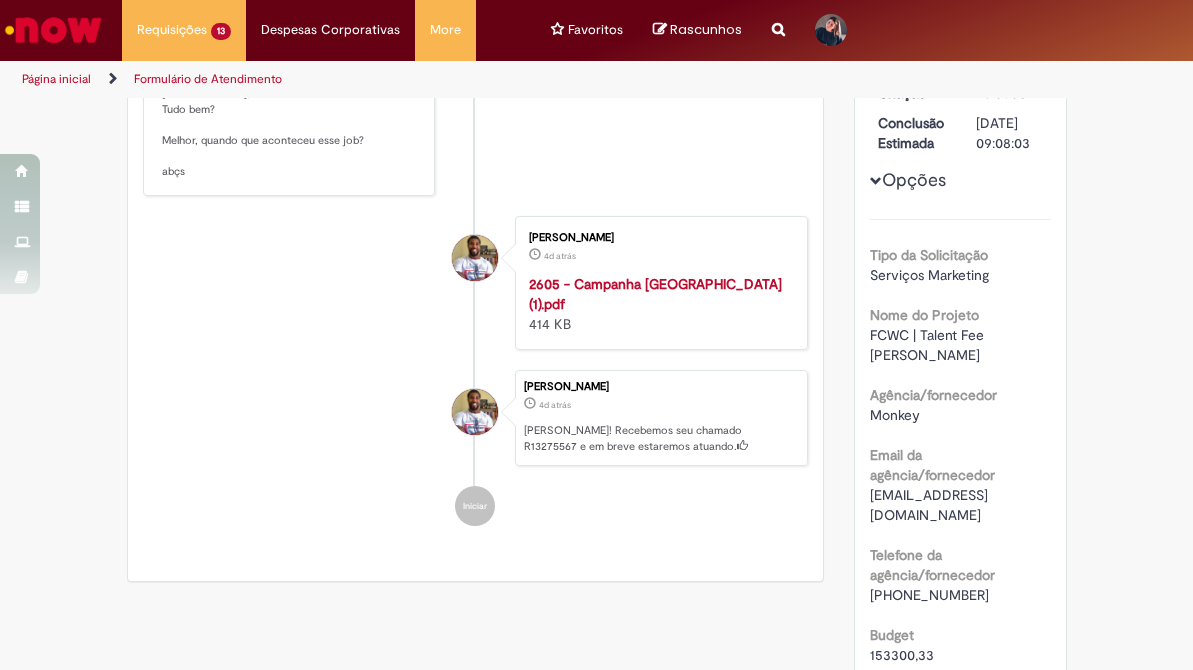 scroll, scrollTop: 349, scrollLeft: 0, axis: vertical 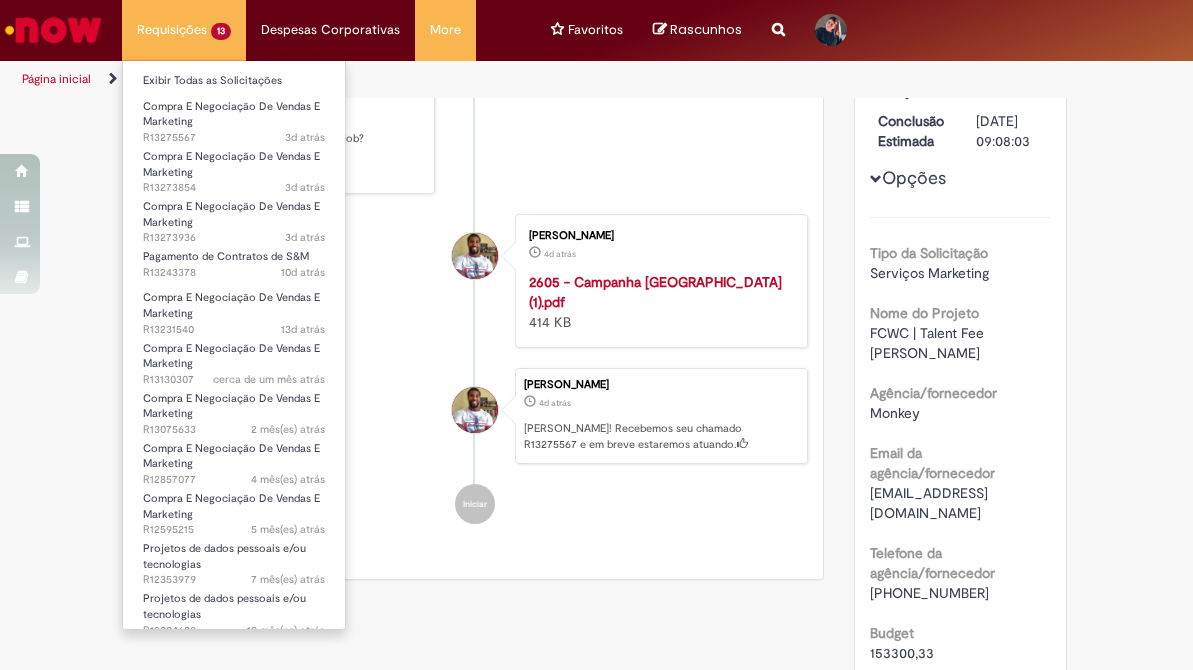 click on "Compra E Negociação De Vendas E Marketing
3d atrás 3 dias atrás  R13275567" at bounding box center [234, 115] 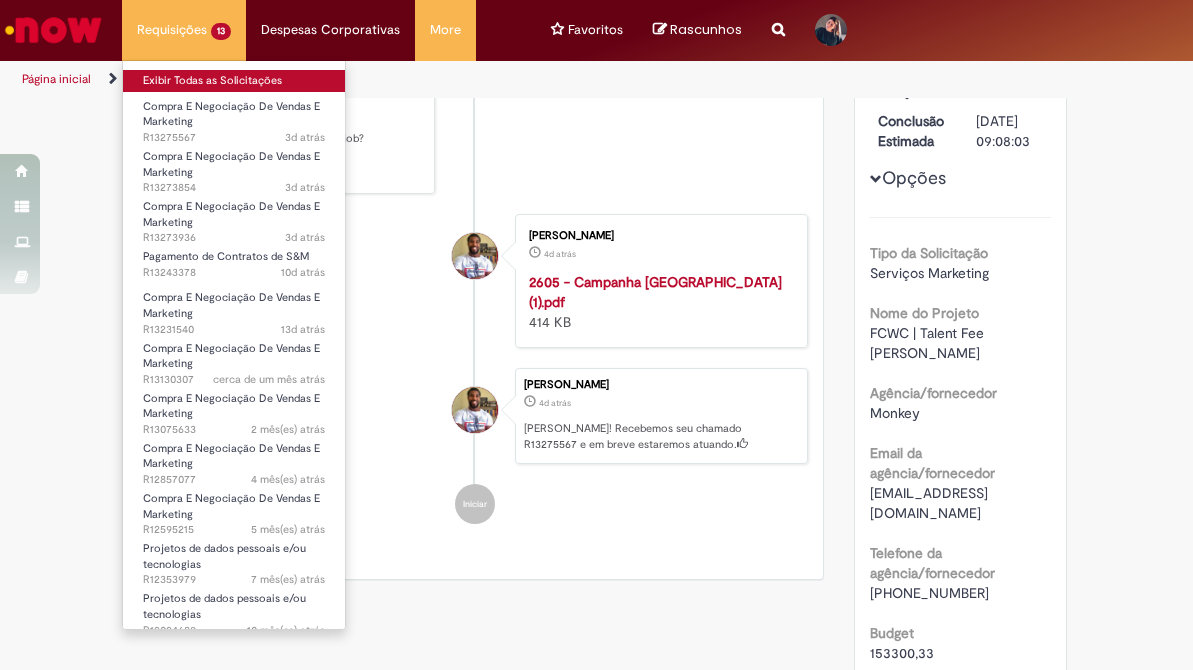 click on "Exibir Todas as Solicitações" at bounding box center [234, 81] 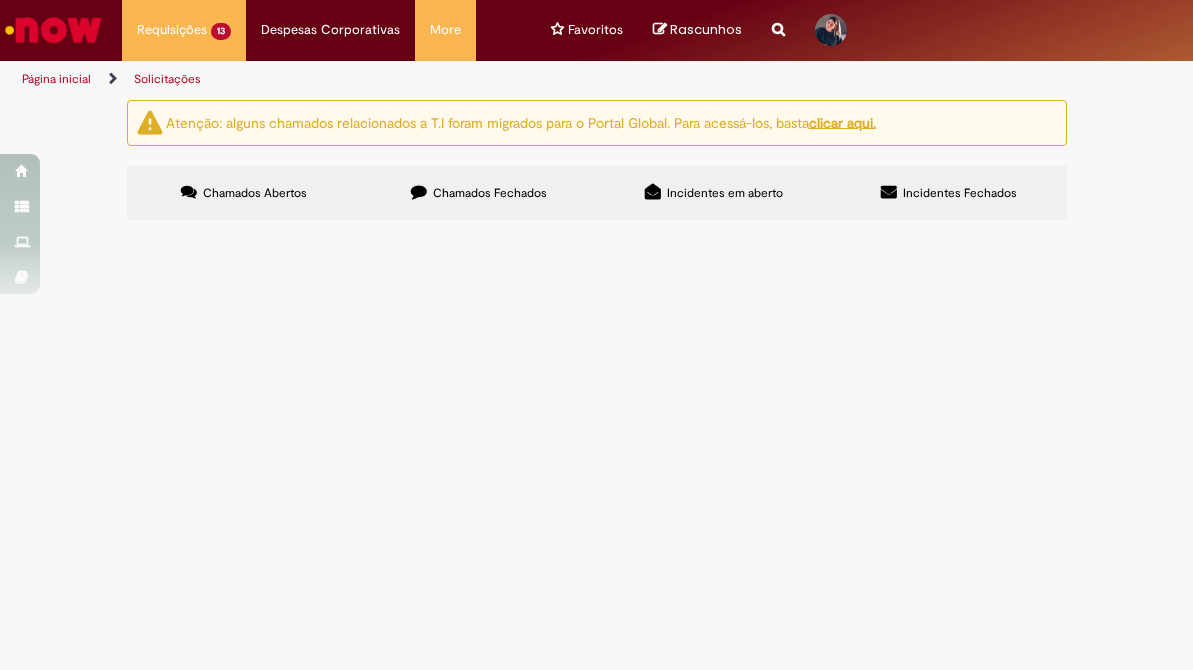 scroll, scrollTop: 36, scrollLeft: 0, axis: vertical 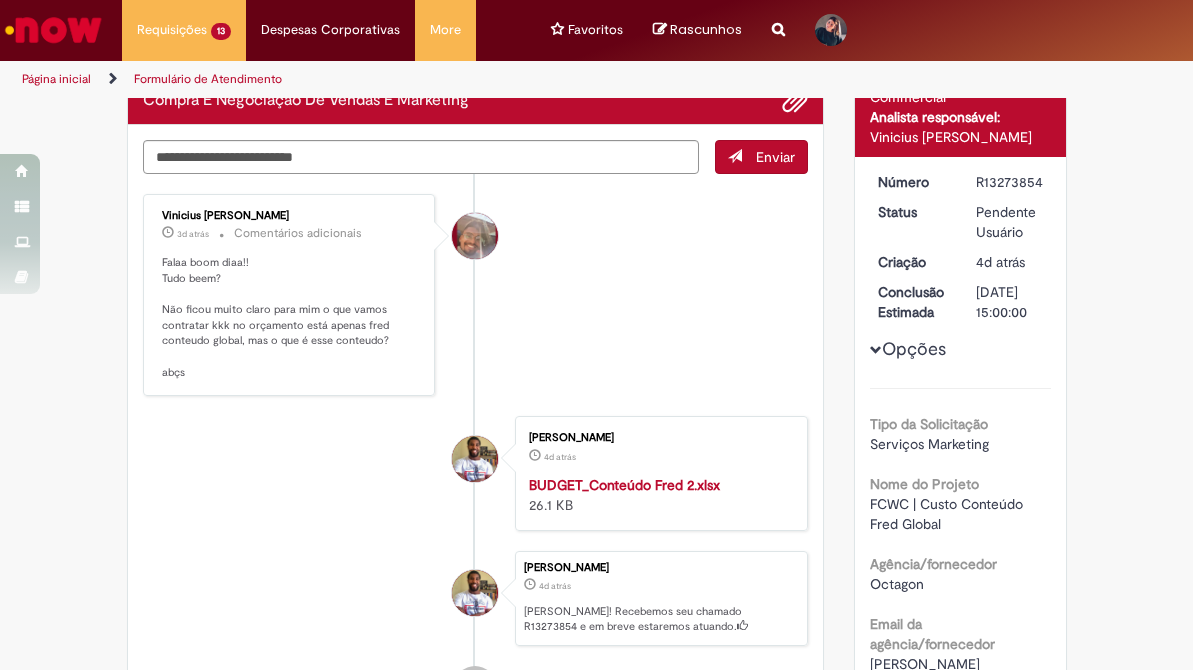 click at bounding box center (53, 30) 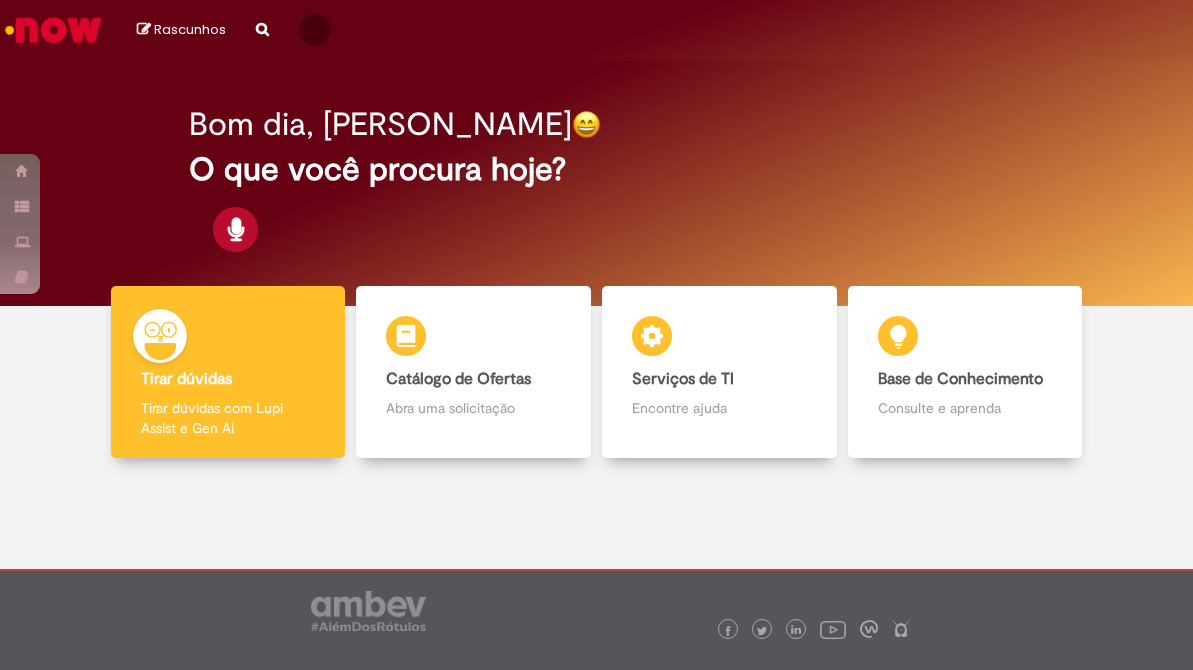 scroll, scrollTop: 0, scrollLeft: 0, axis: both 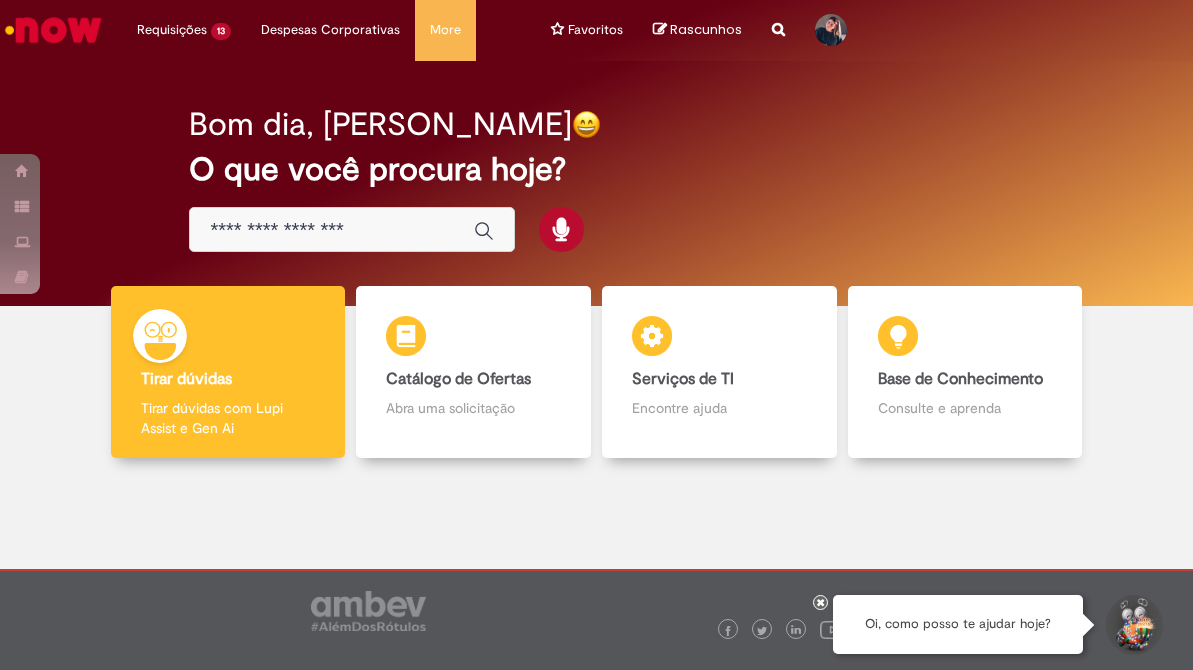 click at bounding box center [332, 230] 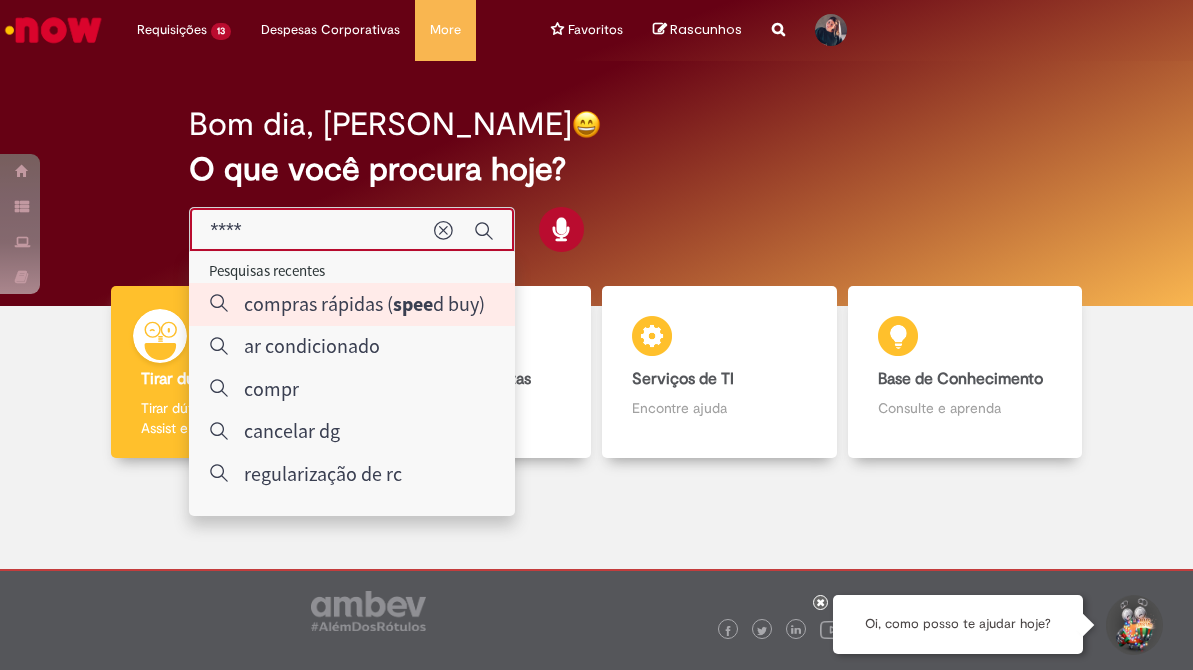 type on "**********" 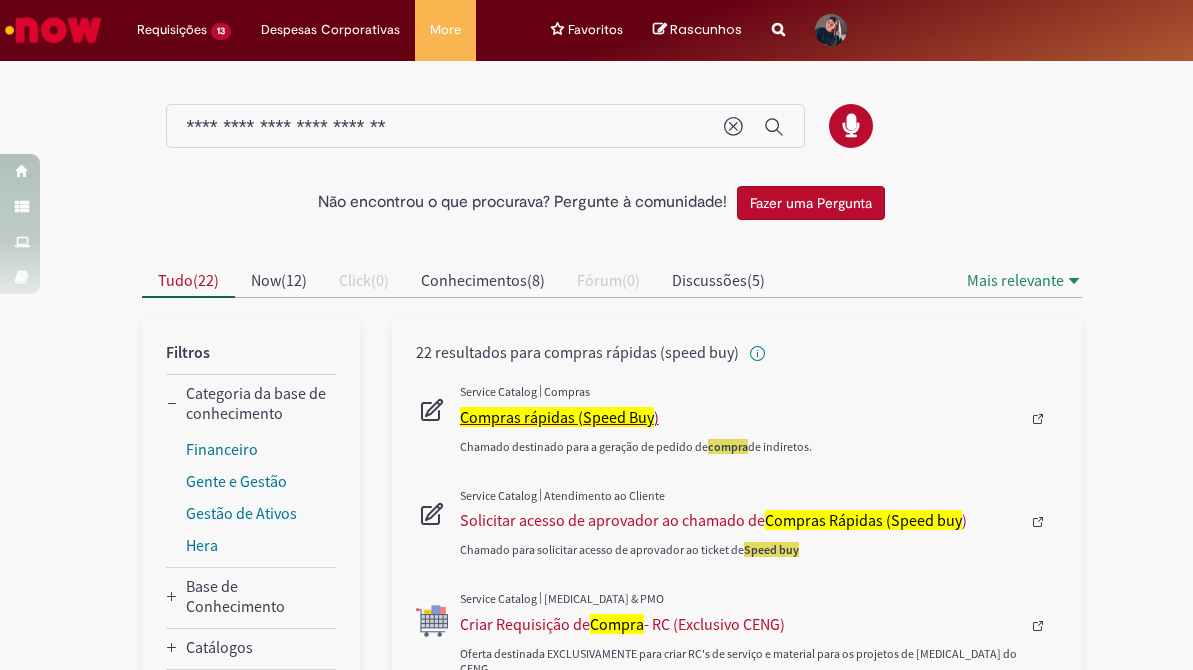 click on "Compras rápidas (Speed Buy" at bounding box center [557, 417] 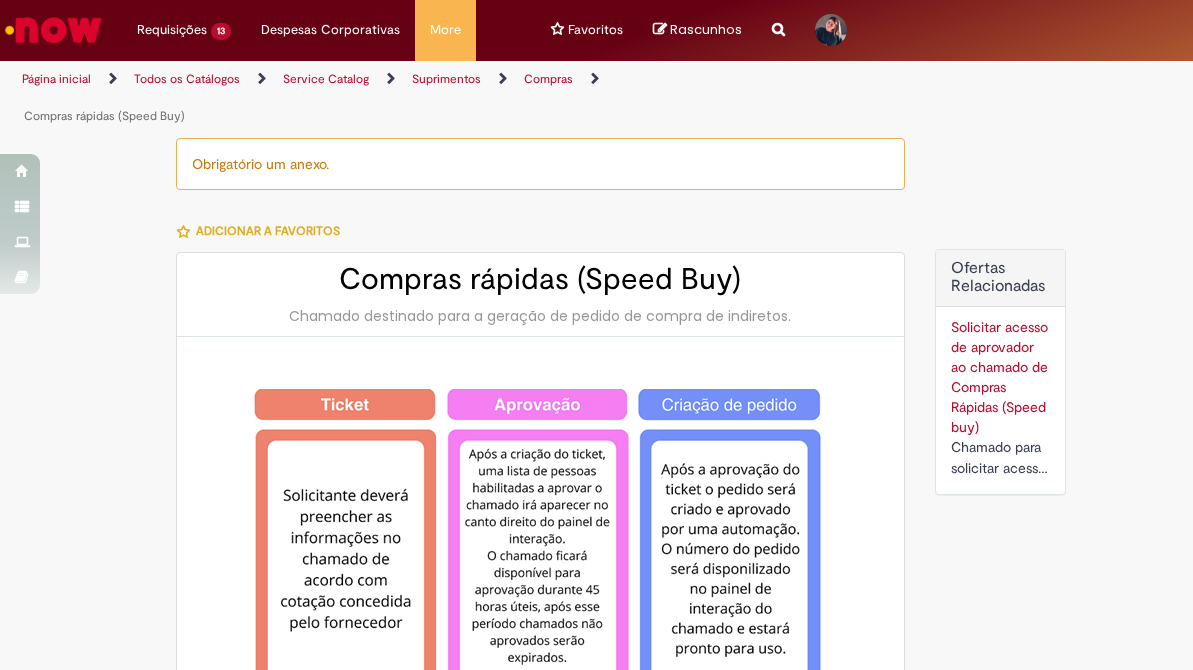 type on "********" 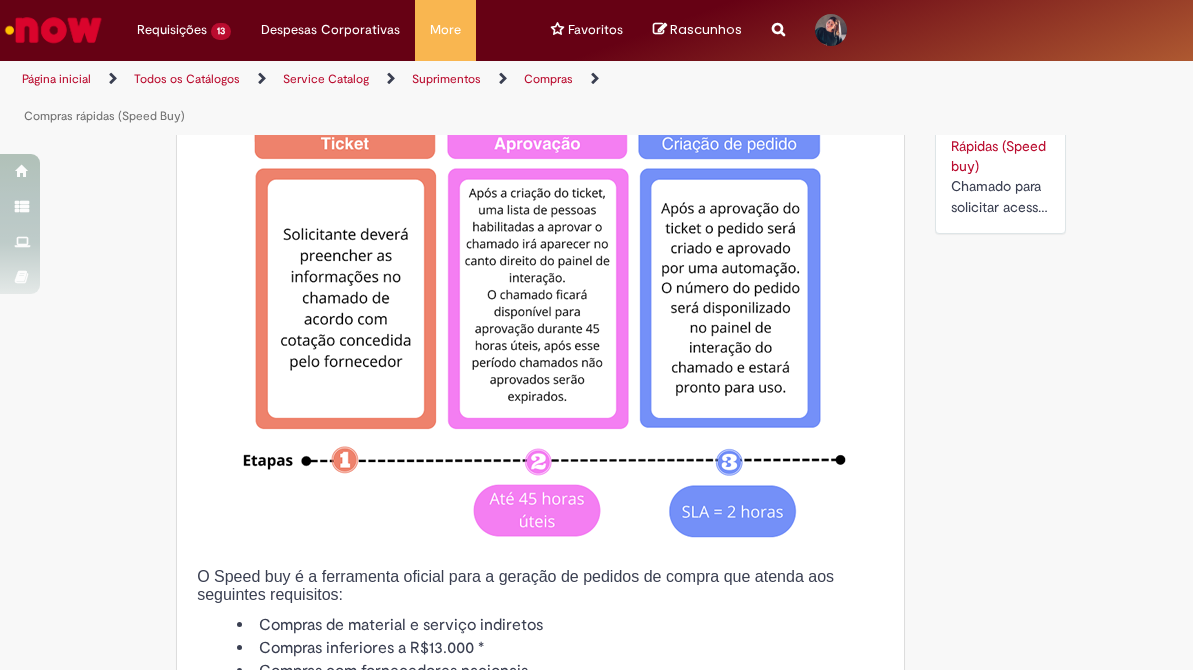 type on "**********" 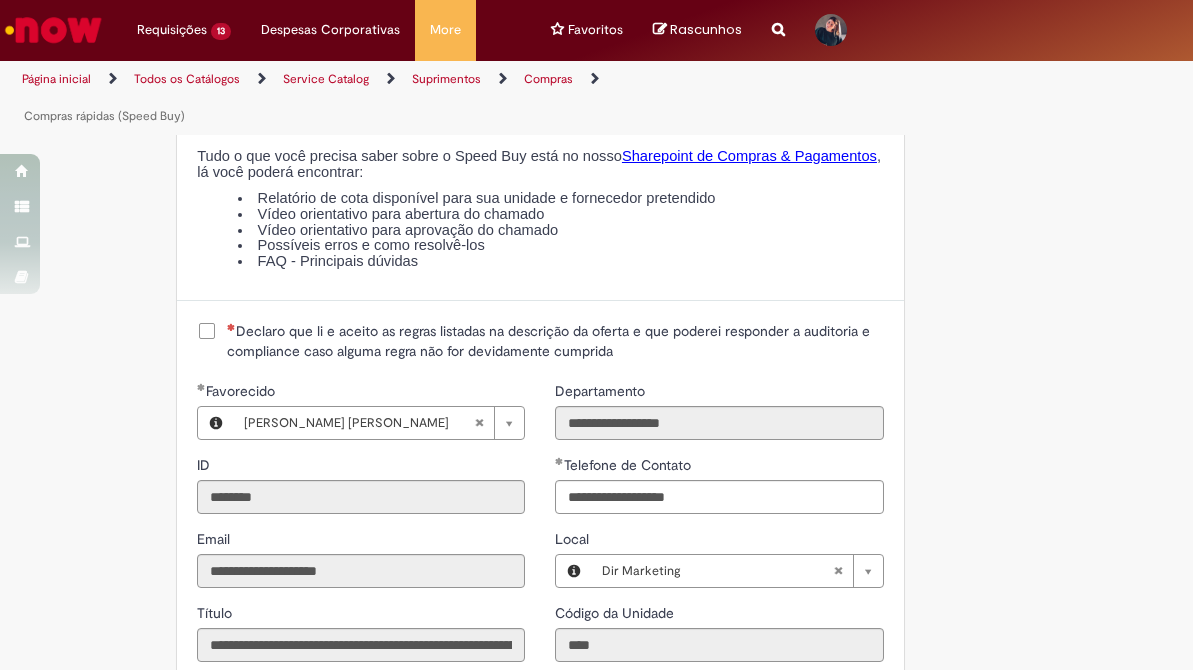 scroll, scrollTop: 2601, scrollLeft: 0, axis: vertical 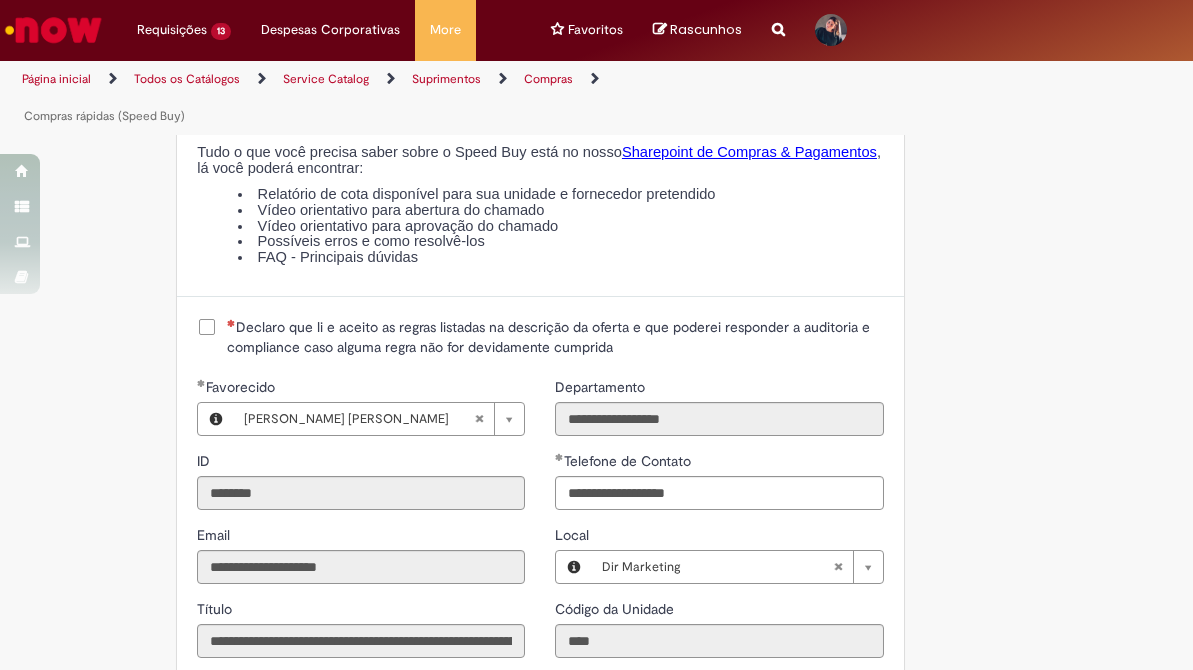 click on "Declaro que li e aceito as regras listadas na descrição da oferta e que poderei responder a auditoria e compliance caso alguma regra não for devidamente cumprida" at bounding box center [555, 337] 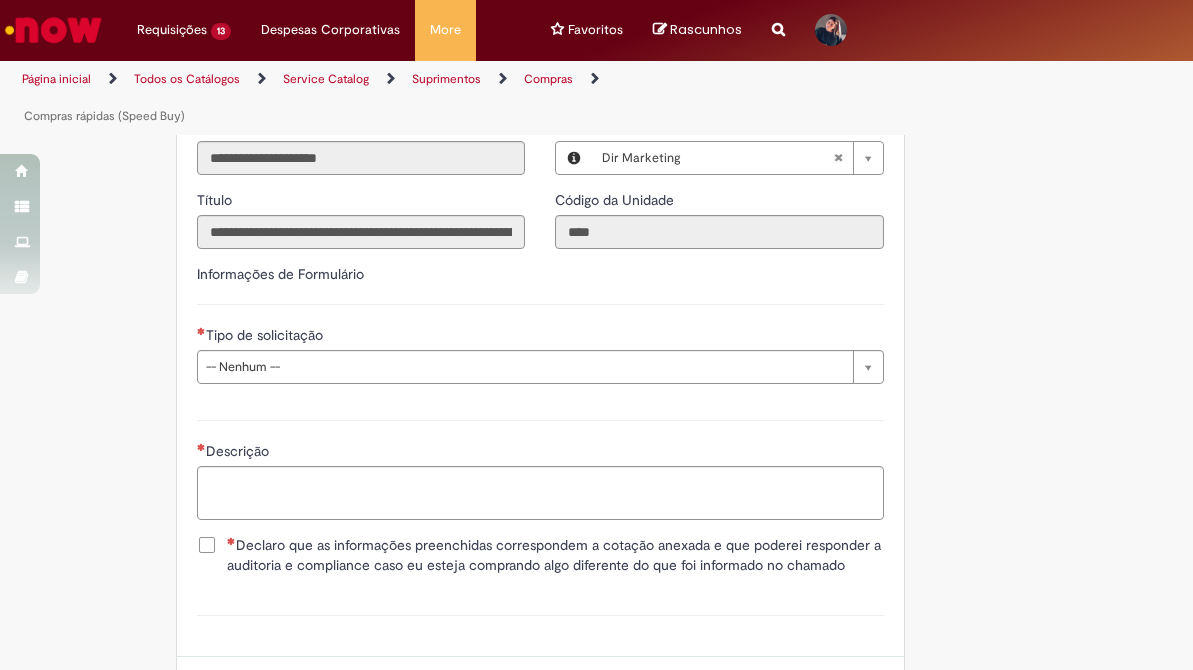 scroll, scrollTop: 3017, scrollLeft: 0, axis: vertical 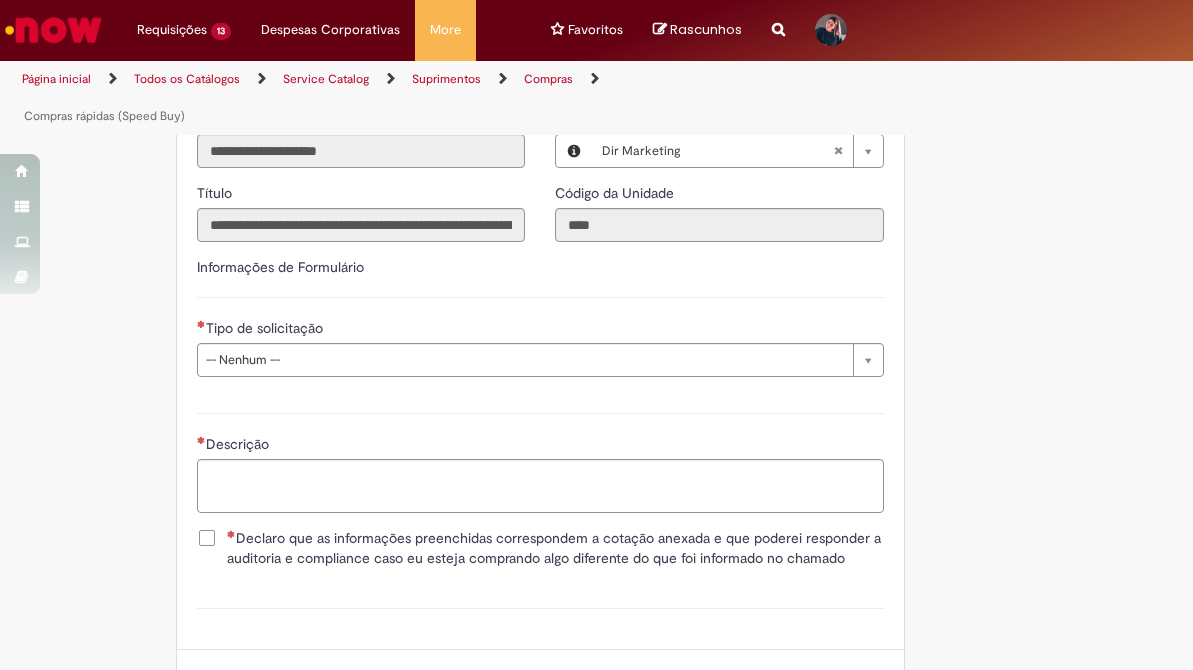 click on "Declaro que as informações preenchidas correspondem a cotação anexada e que poderei responder a auditoria e compliance caso eu esteja comprando algo diferente do que foi informado no chamado" at bounding box center [555, 548] 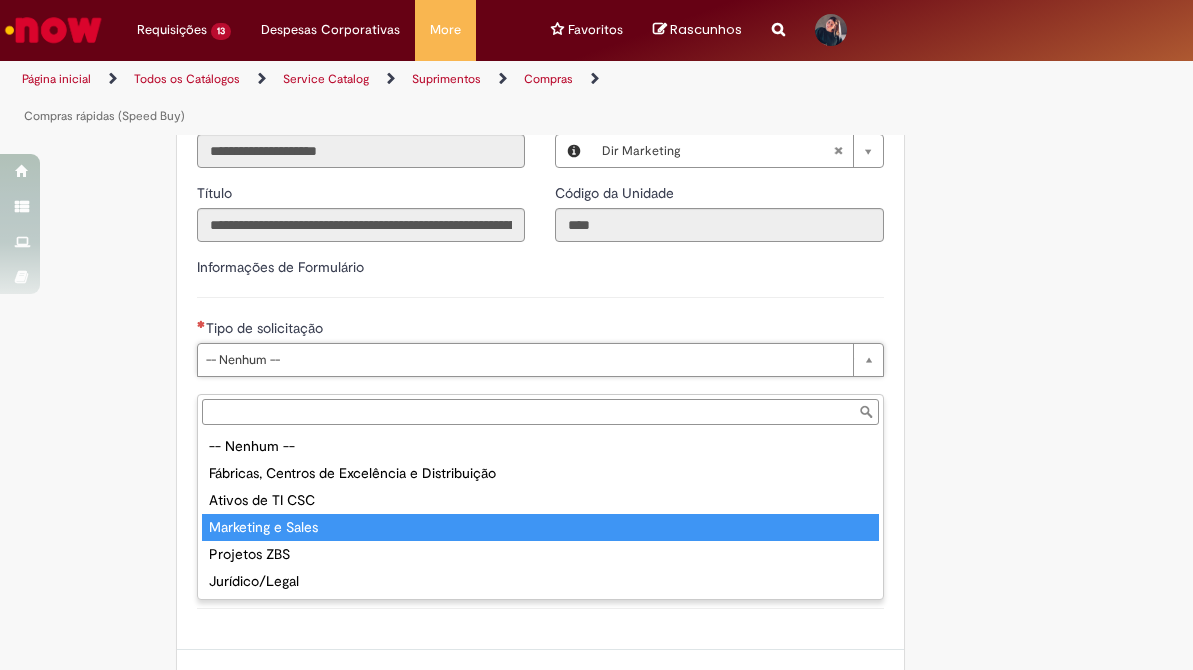 type on "**********" 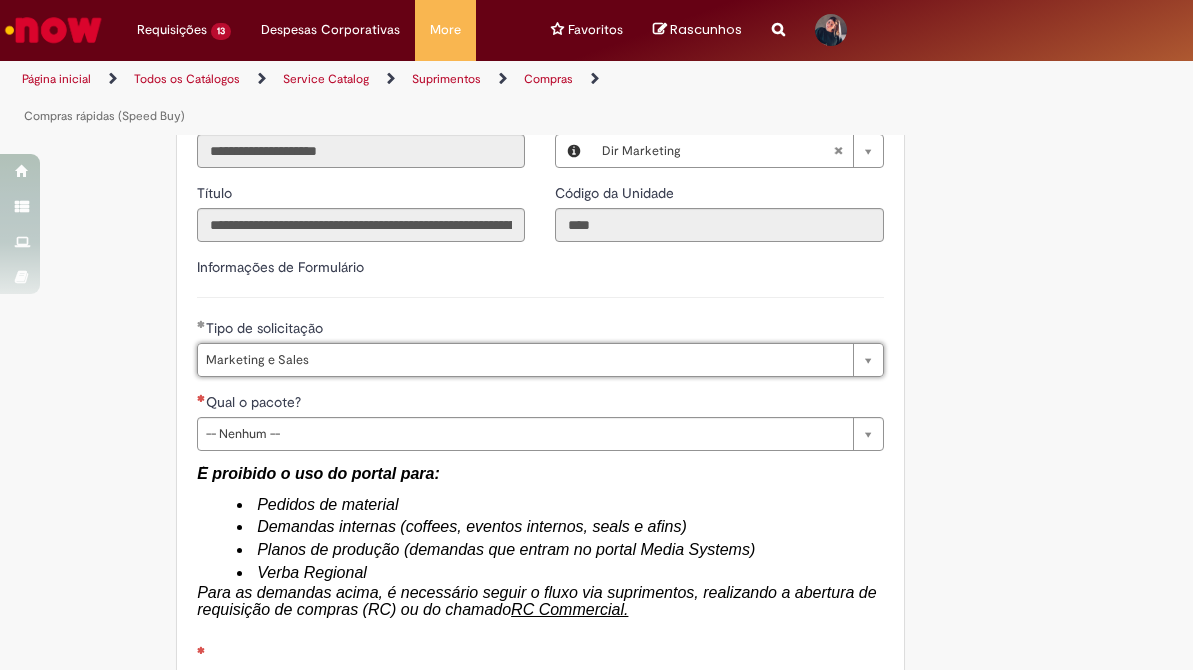 type on "*******" 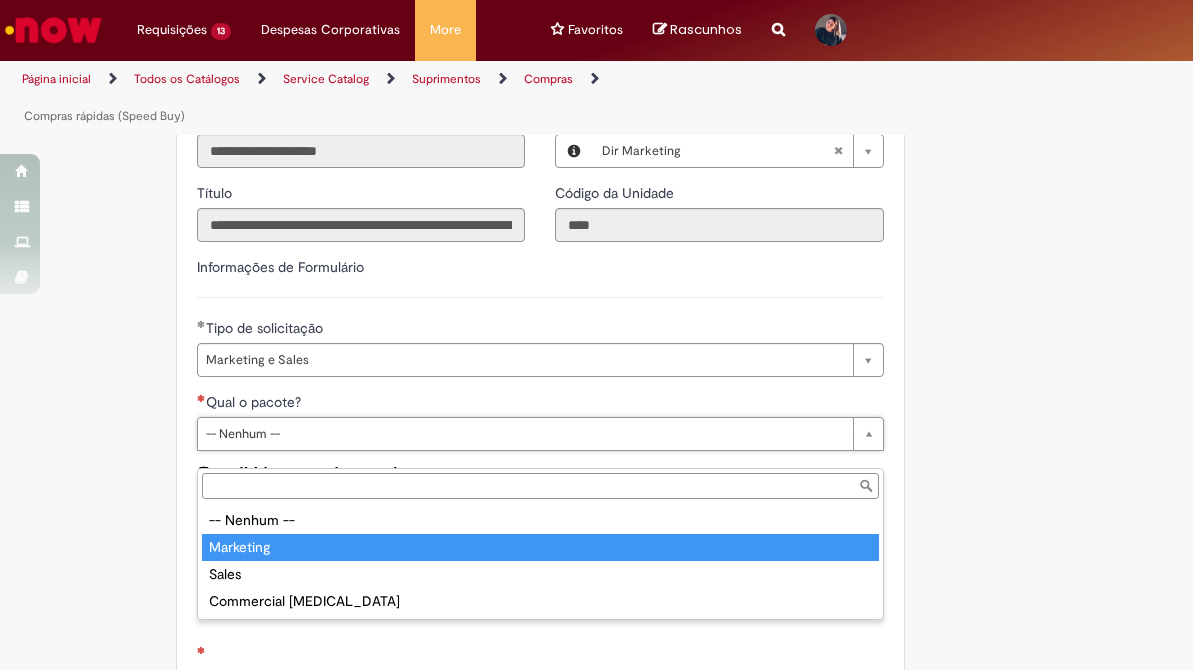 type on "*********" 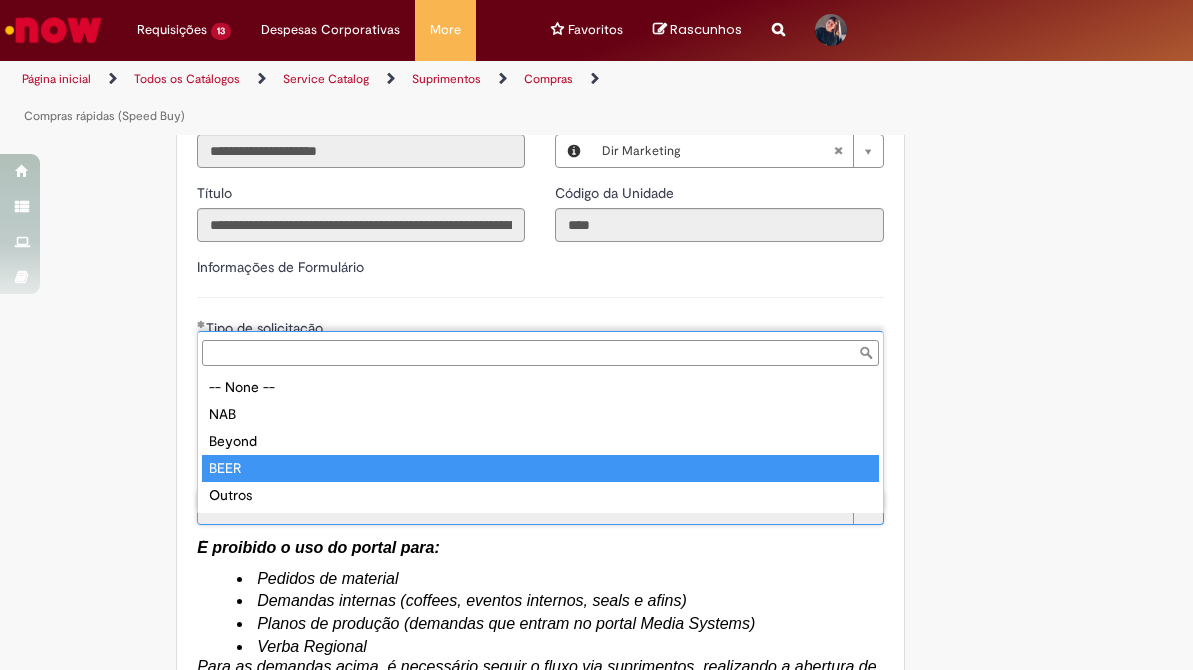 type on "****" 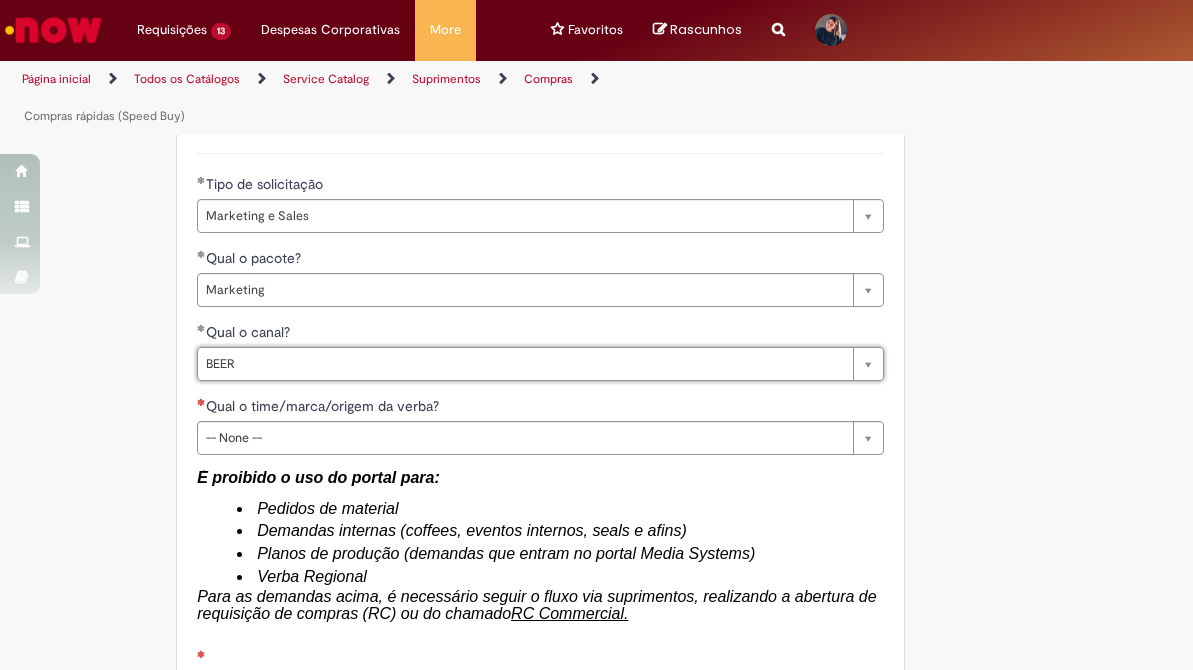 scroll, scrollTop: 3185, scrollLeft: 0, axis: vertical 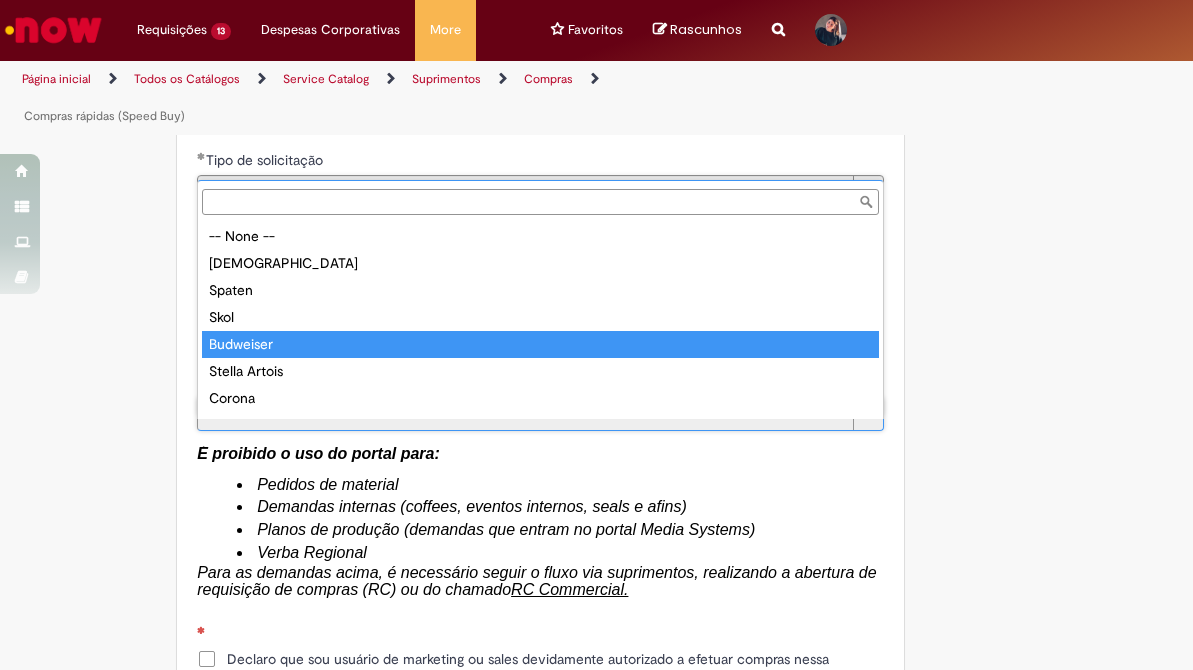 type on "*********" 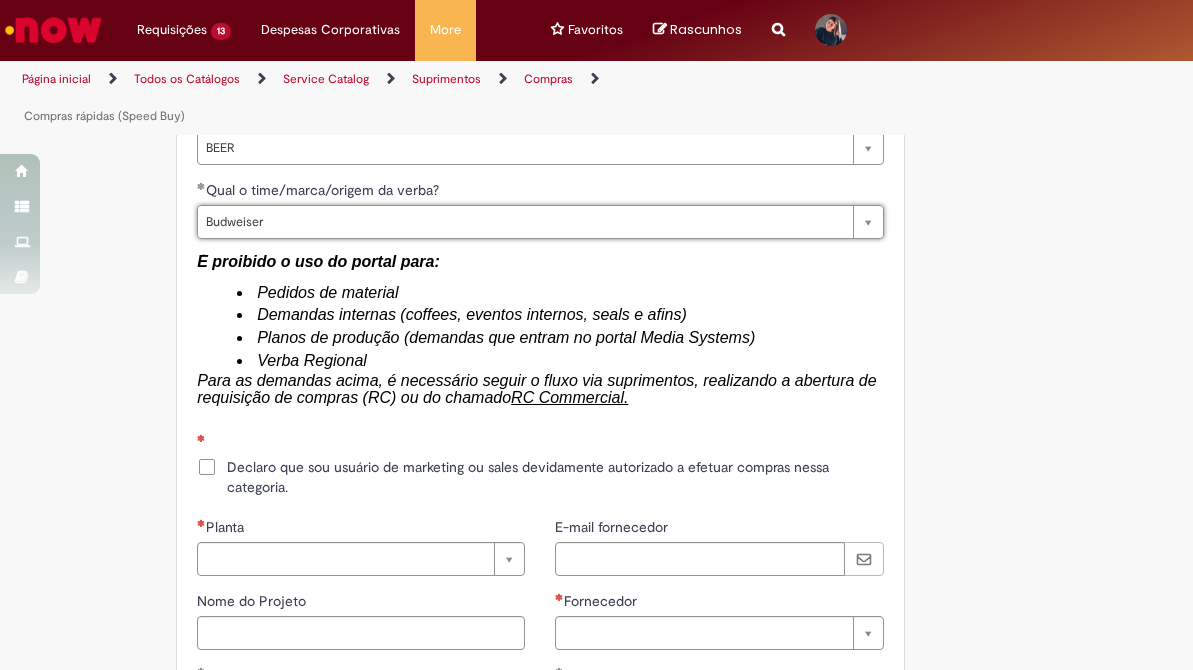 scroll, scrollTop: 3384, scrollLeft: 0, axis: vertical 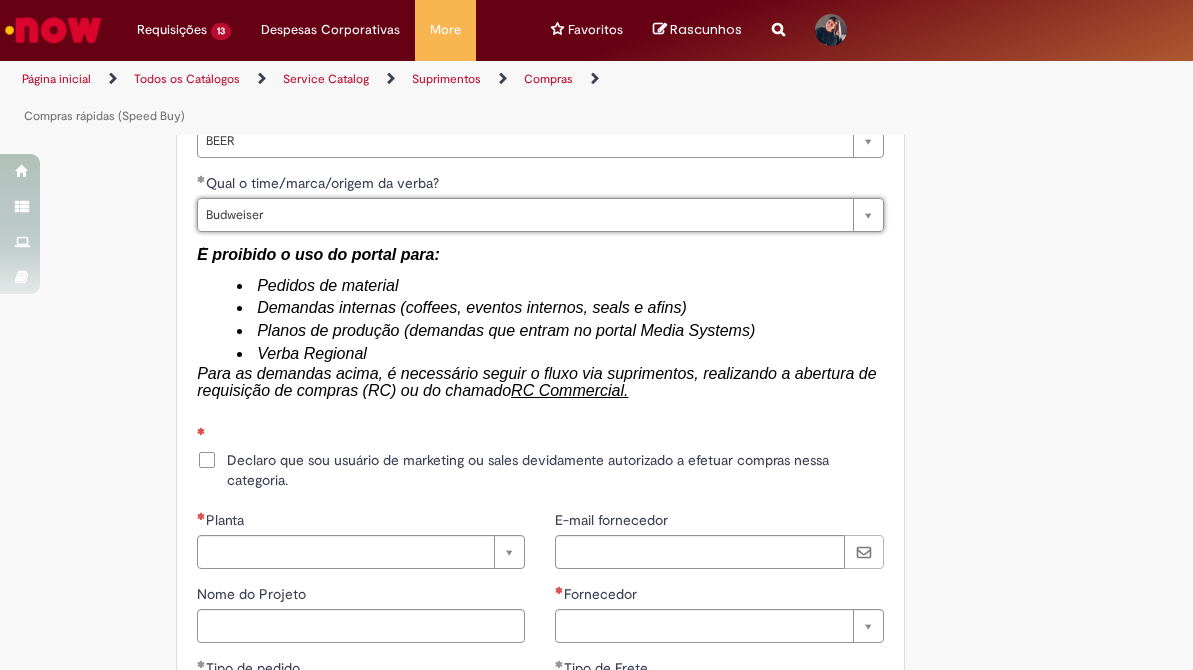 click on "Declaro que sou usuário de marketing ou sales devidamente autorizado a efetuar compras nessa categoria." at bounding box center [555, 470] 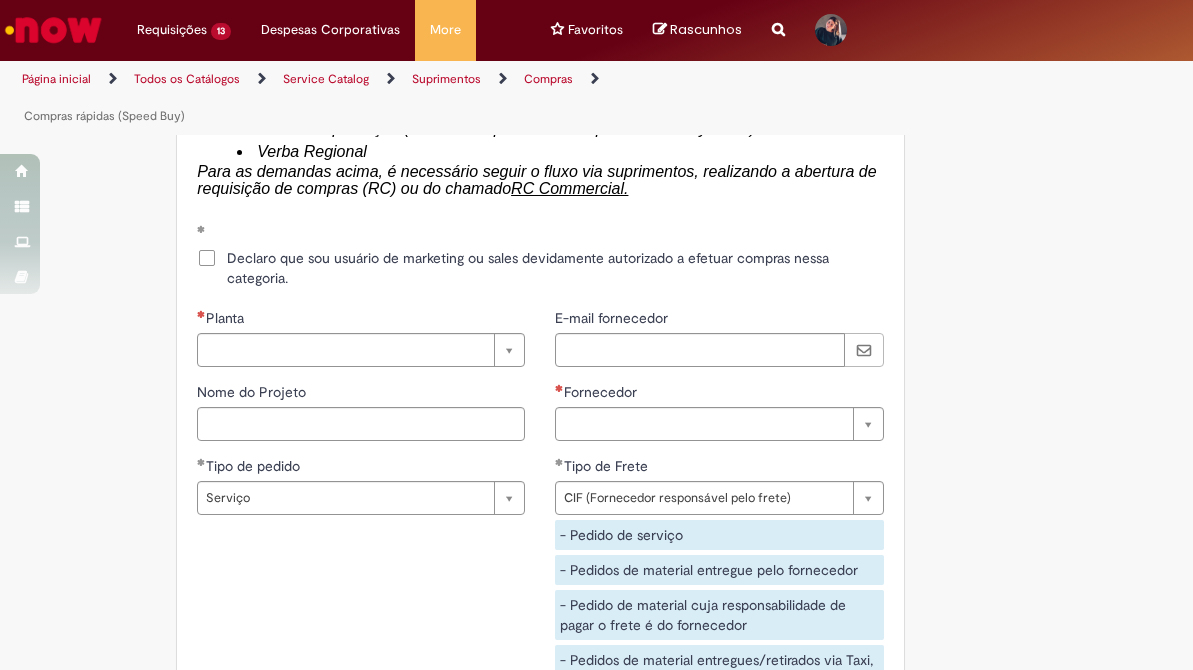 scroll, scrollTop: 3628, scrollLeft: 0, axis: vertical 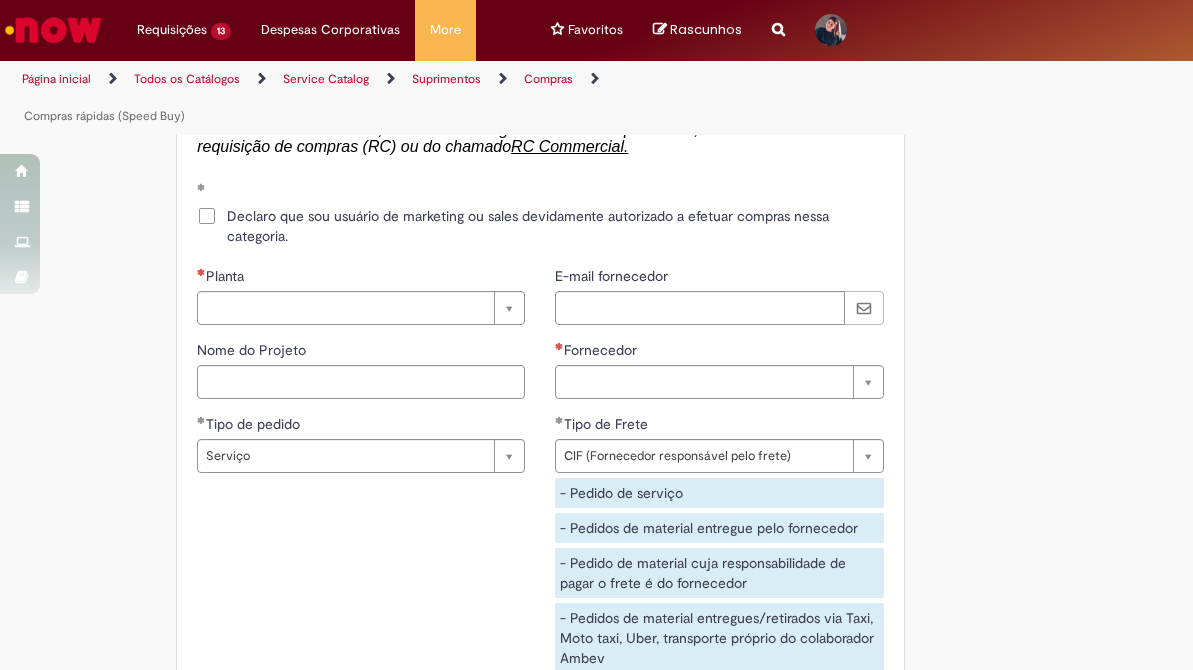 type on "*" 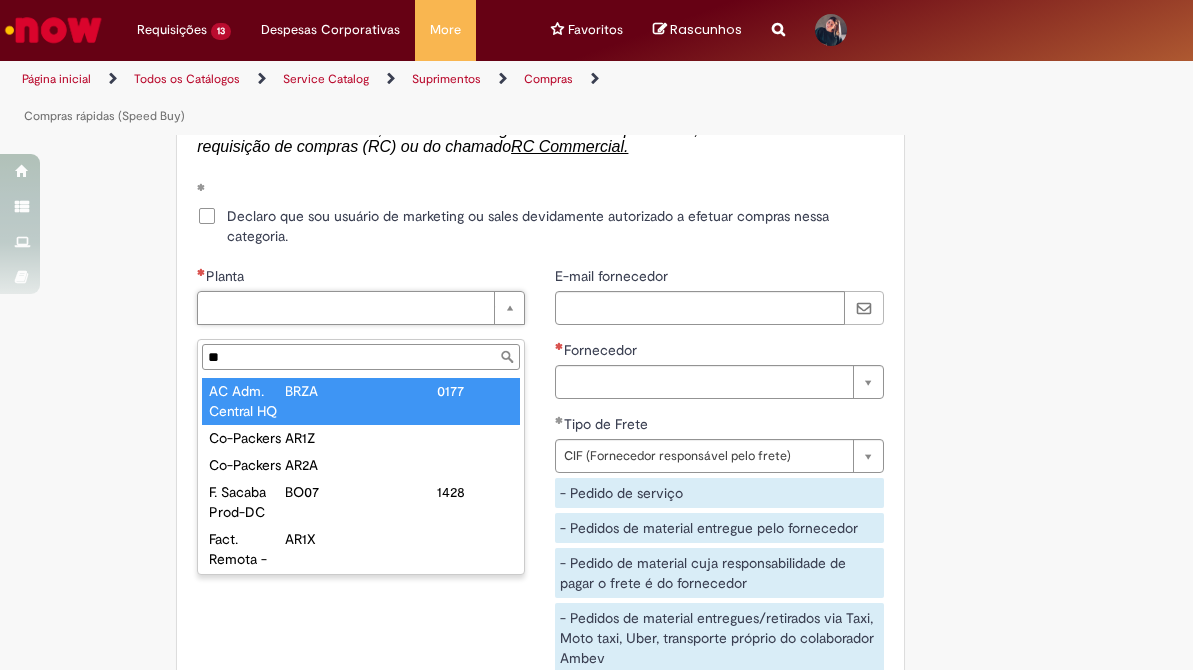 type on "**" 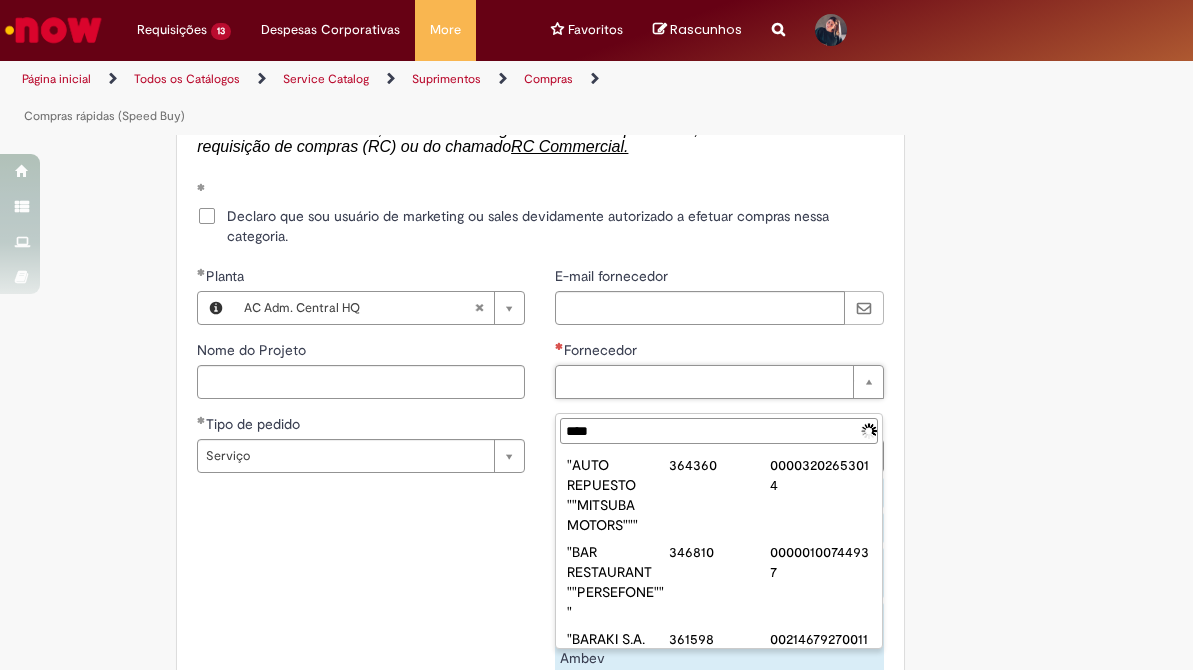 type on "*****" 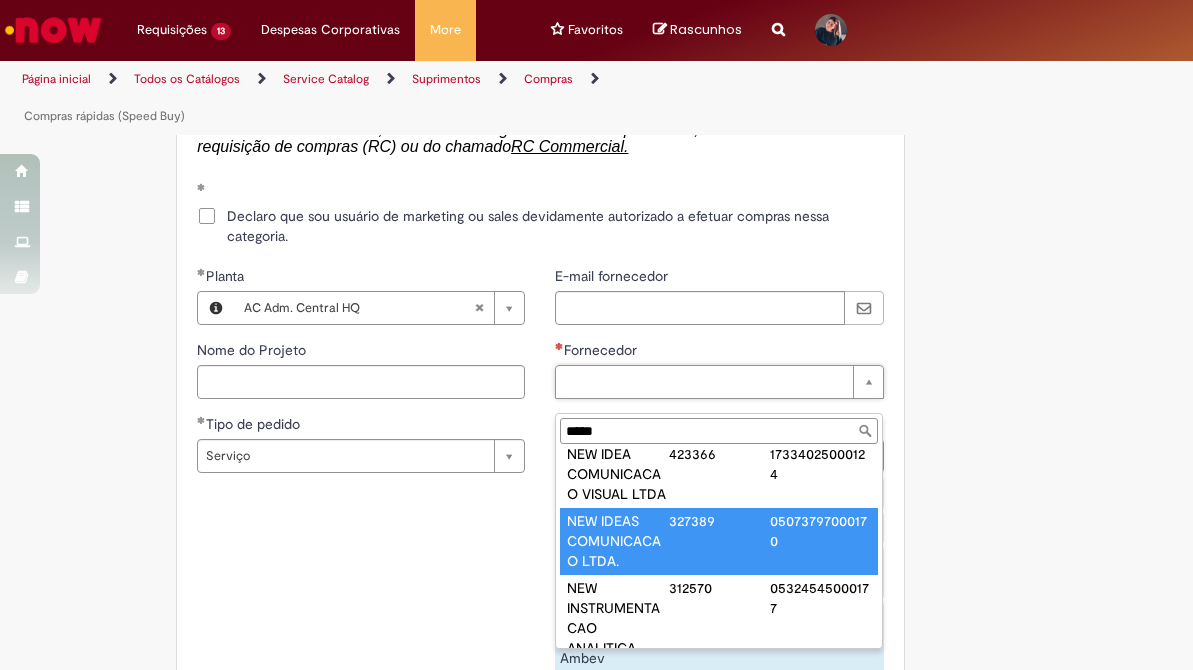 scroll, scrollTop: 0, scrollLeft: 0, axis: both 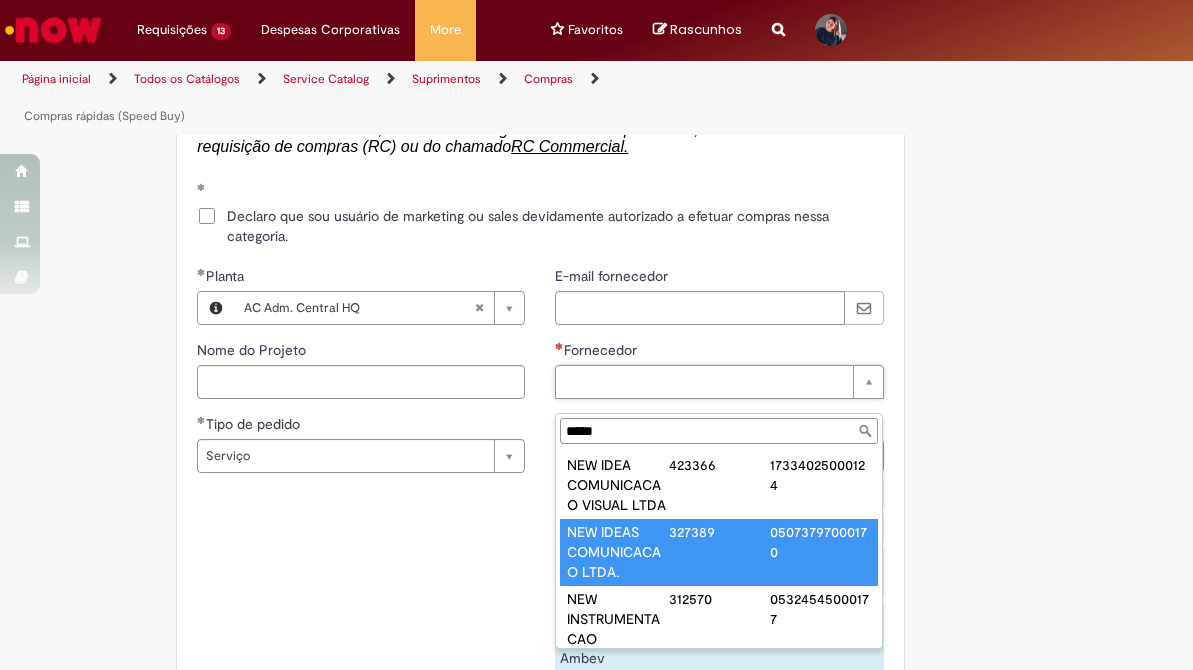 type on "**********" 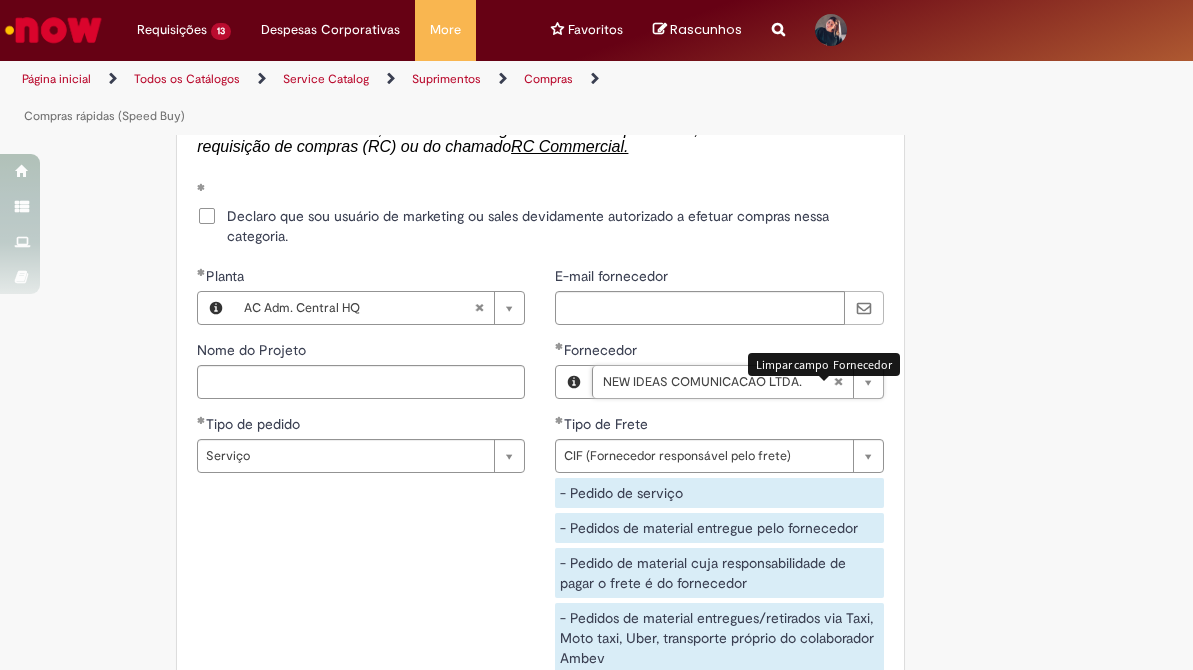 click at bounding box center [838, 382] 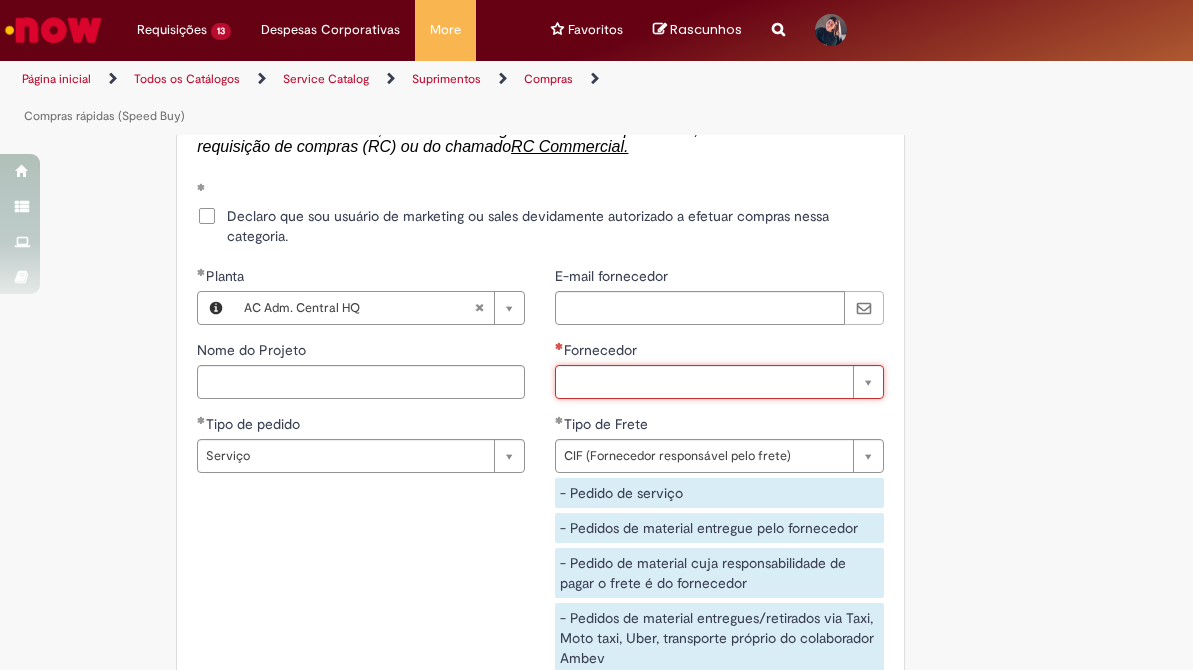 type on "*" 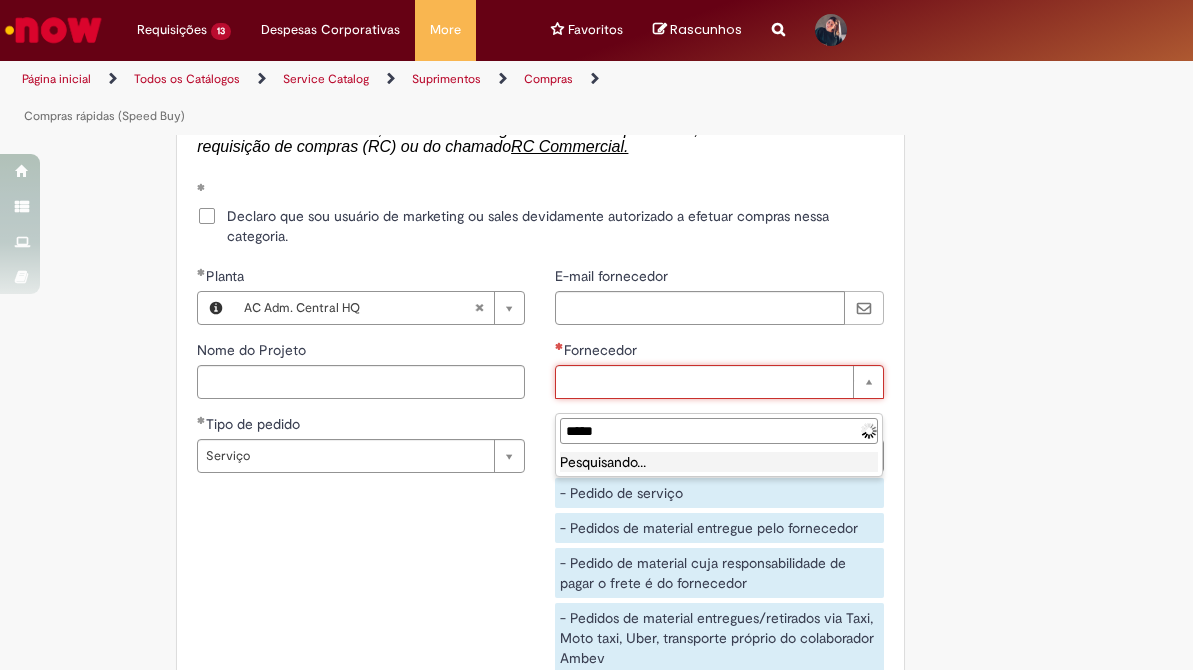 type on "******" 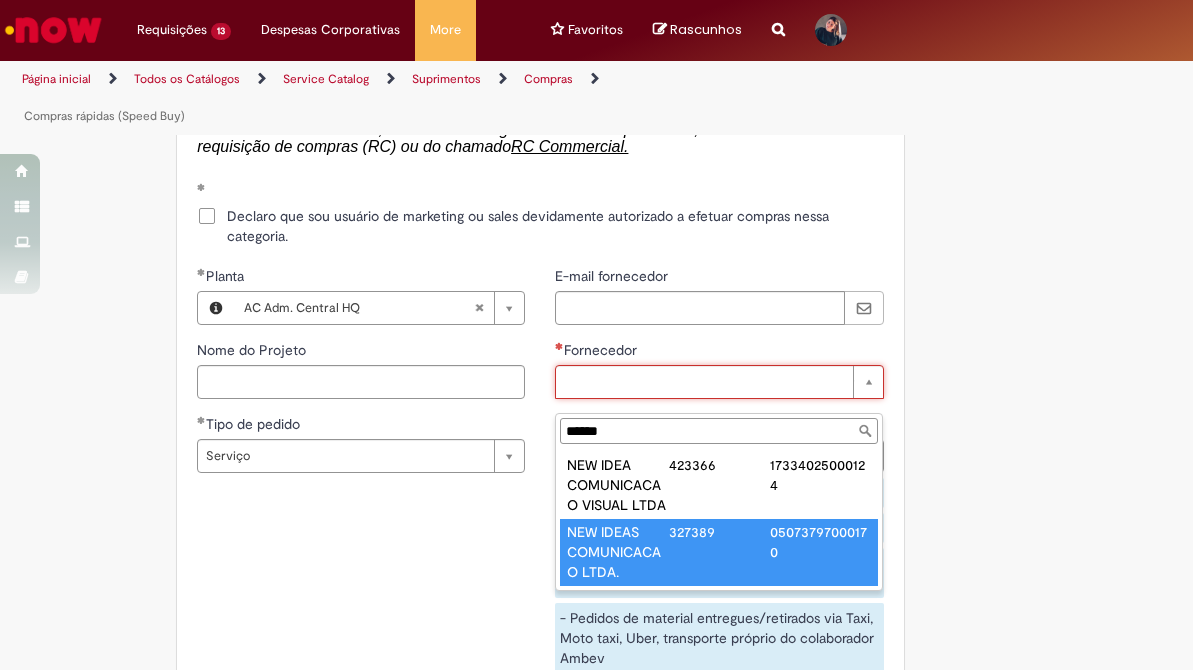 type on "**********" 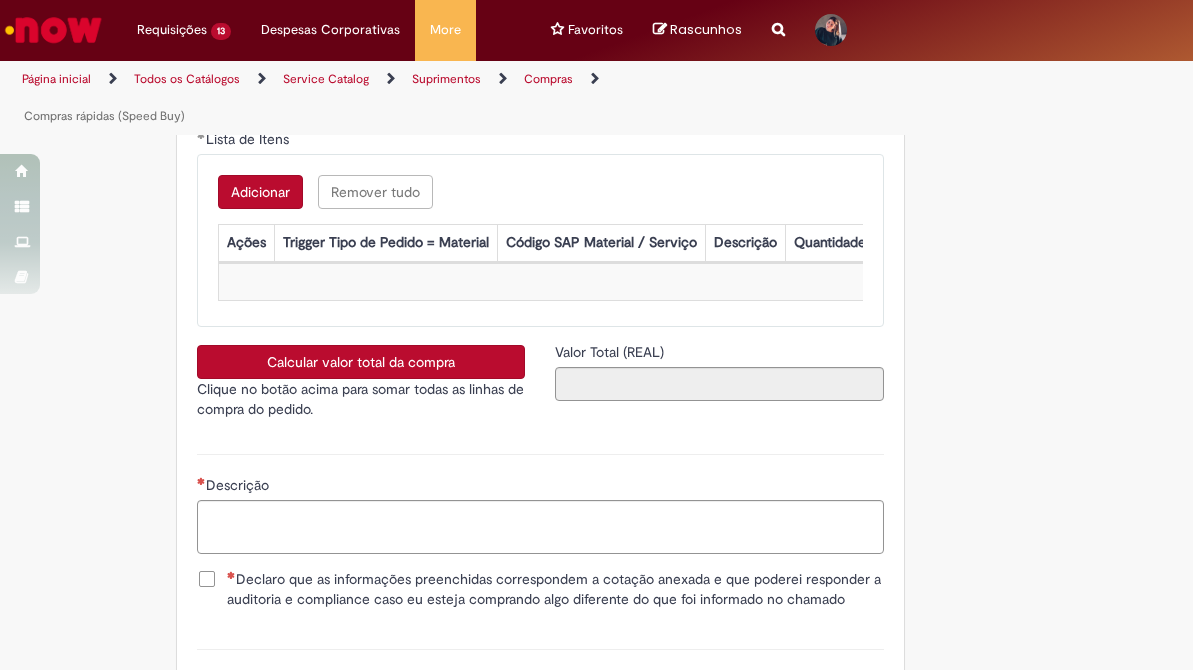 scroll, scrollTop: 4236, scrollLeft: 0, axis: vertical 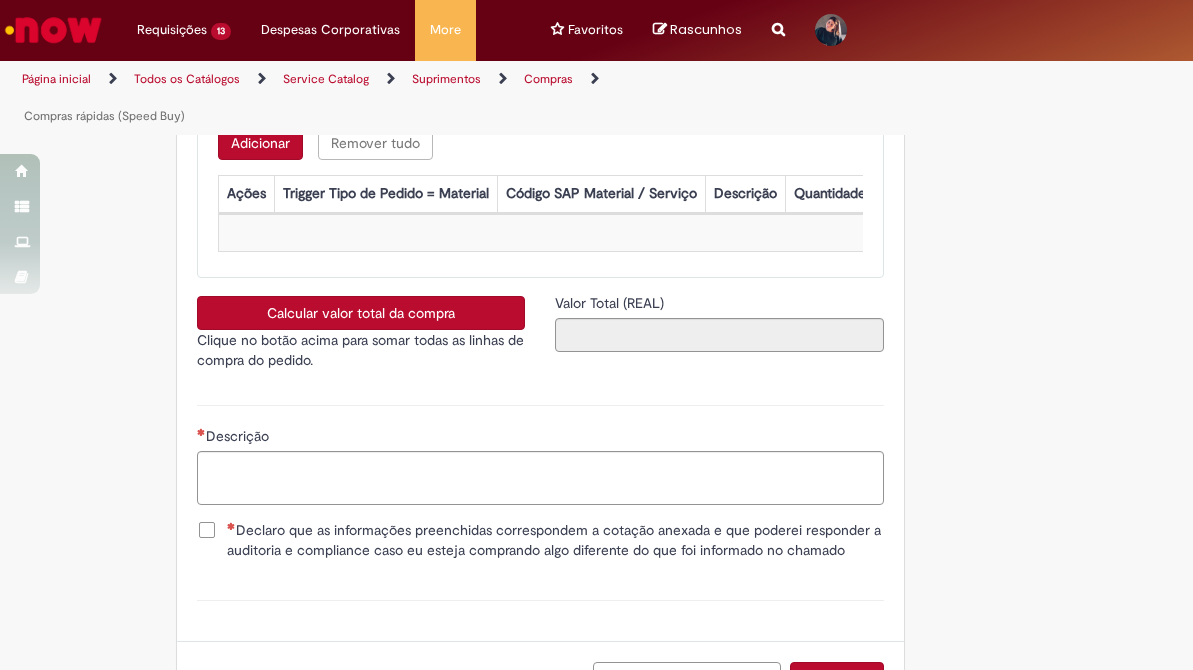 click on "Declaro que as informações preenchidas correspondem a cotação anexada e que poderei responder a auditoria e compliance caso eu esteja comprando algo diferente do que foi informado no chamado" at bounding box center [555, 540] 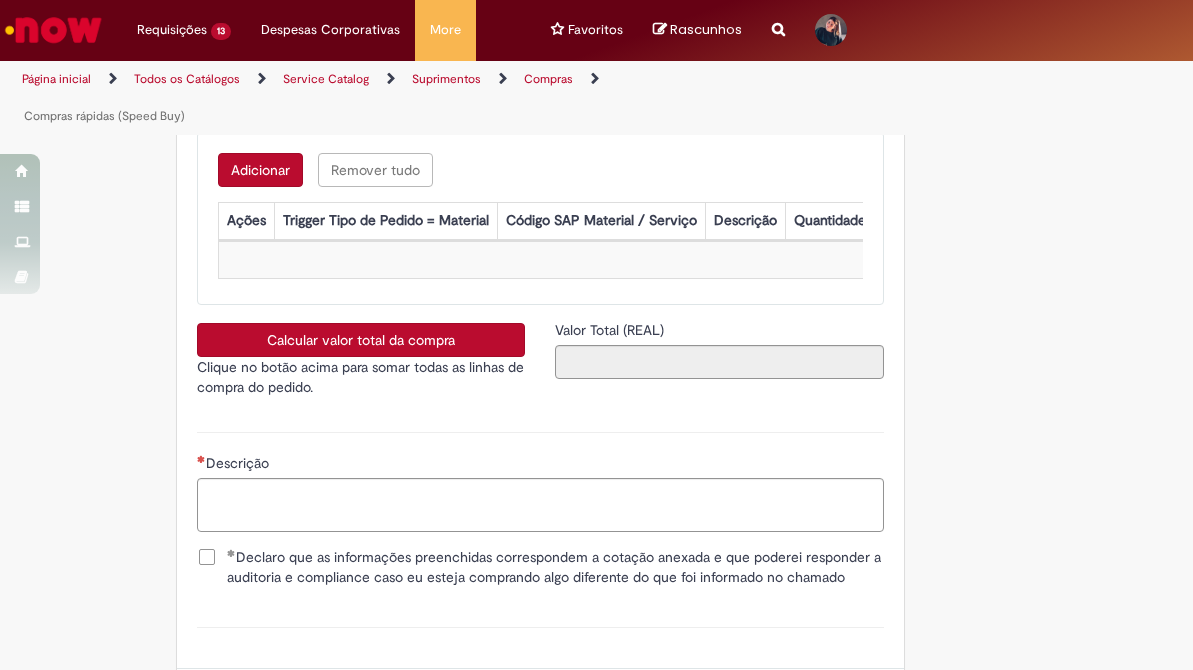 scroll, scrollTop: 4201, scrollLeft: 0, axis: vertical 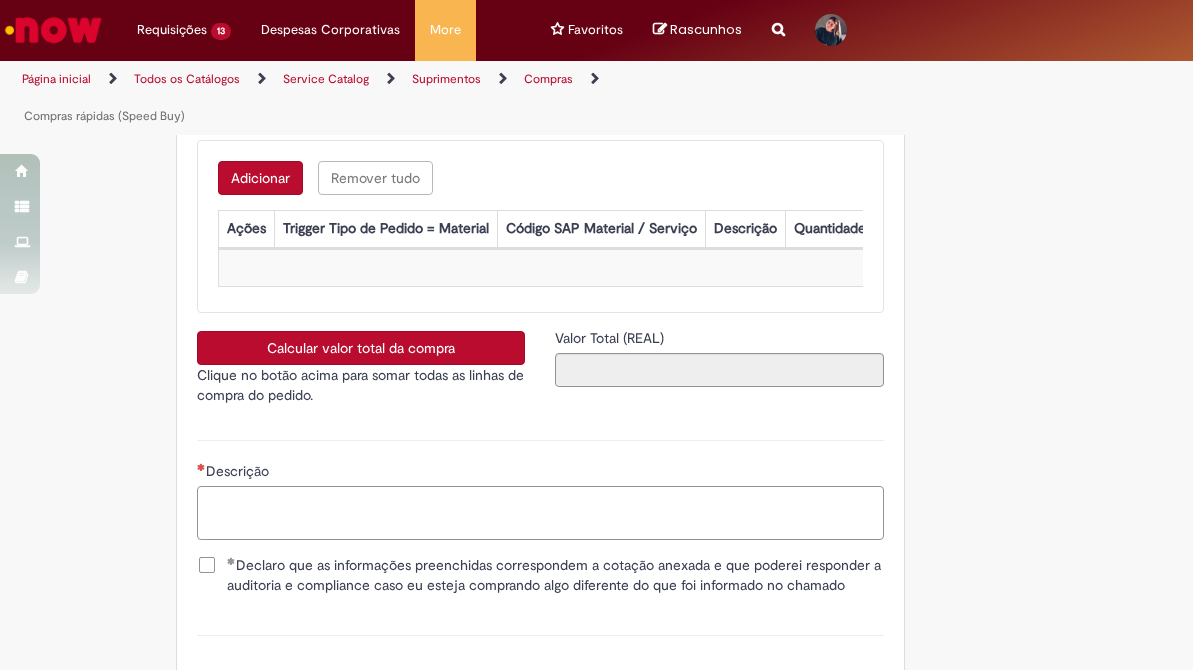 click on "Descrição" at bounding box center [540, 513] 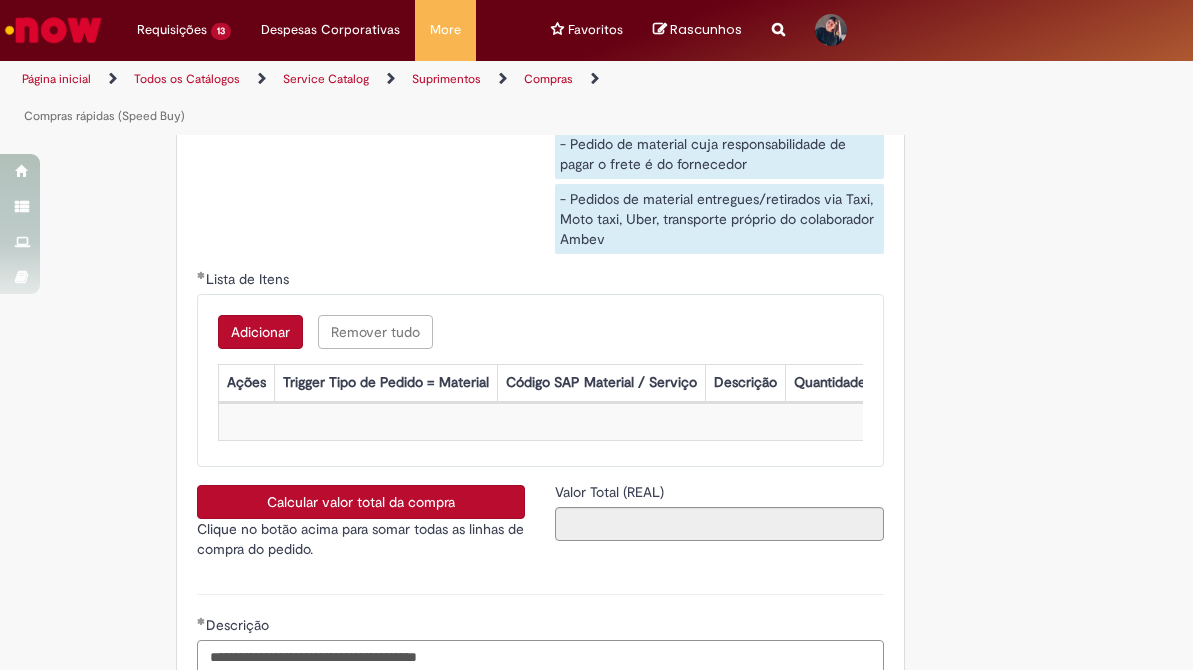 scroll, scrollTop: 4077, scrollLeft: 0, axis: vertical 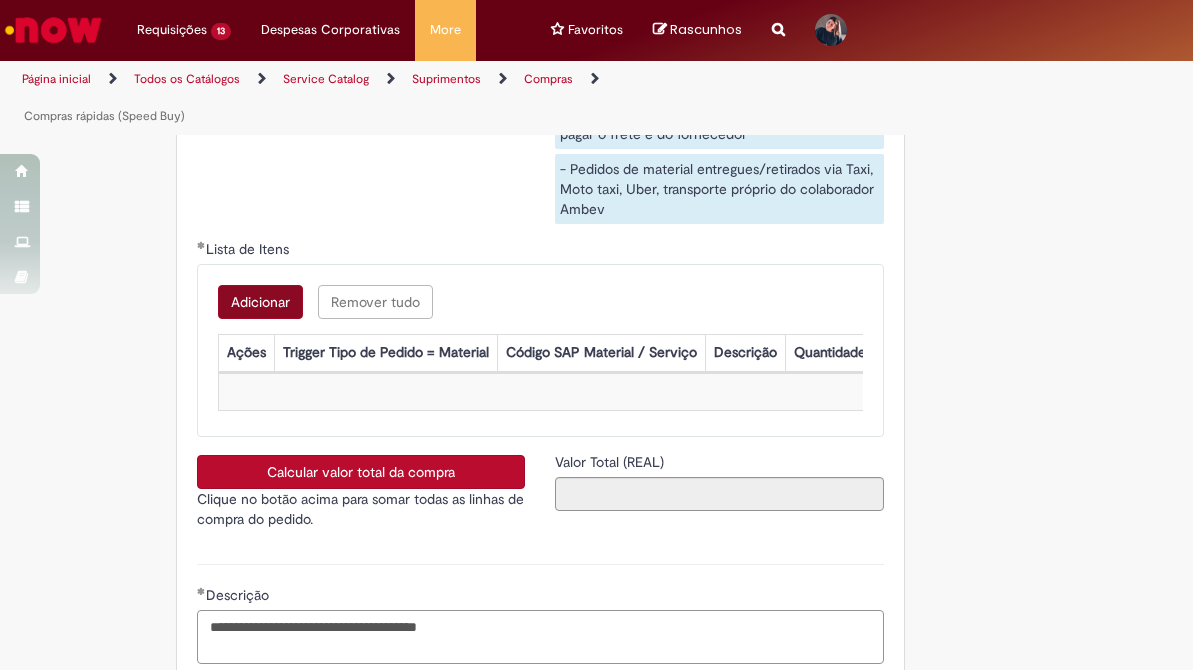 type on "**********" 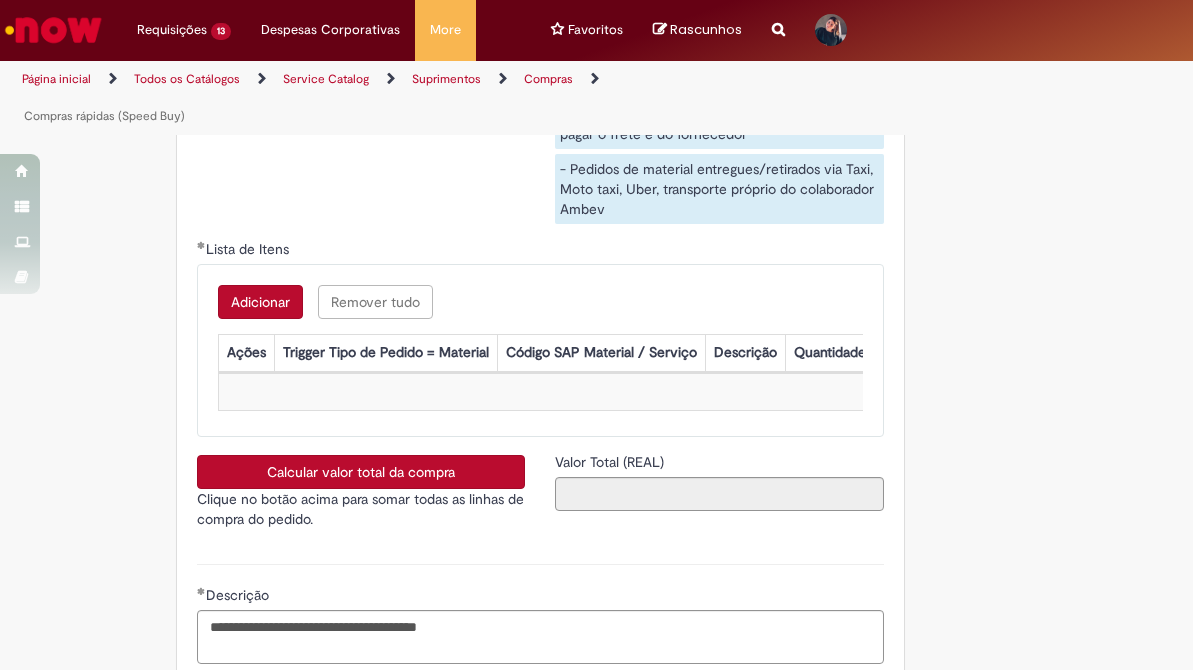 click on "Adicionar" at bounding box center (260, 302) 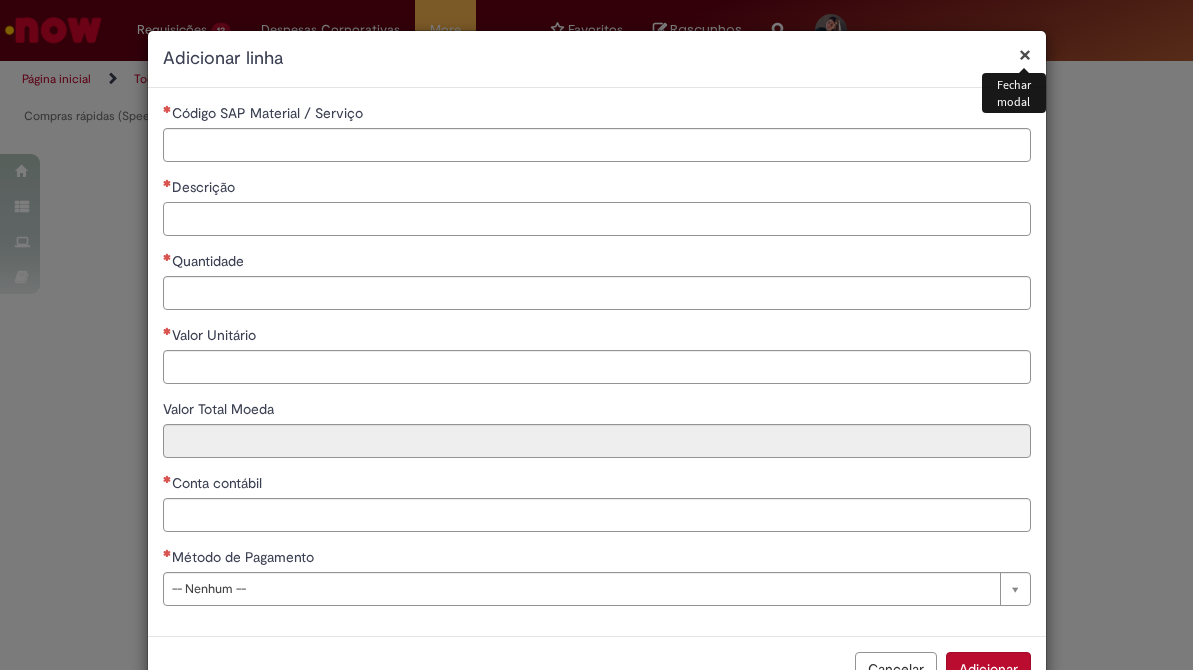 click on "Descrição" at bounding box center (597, 219) 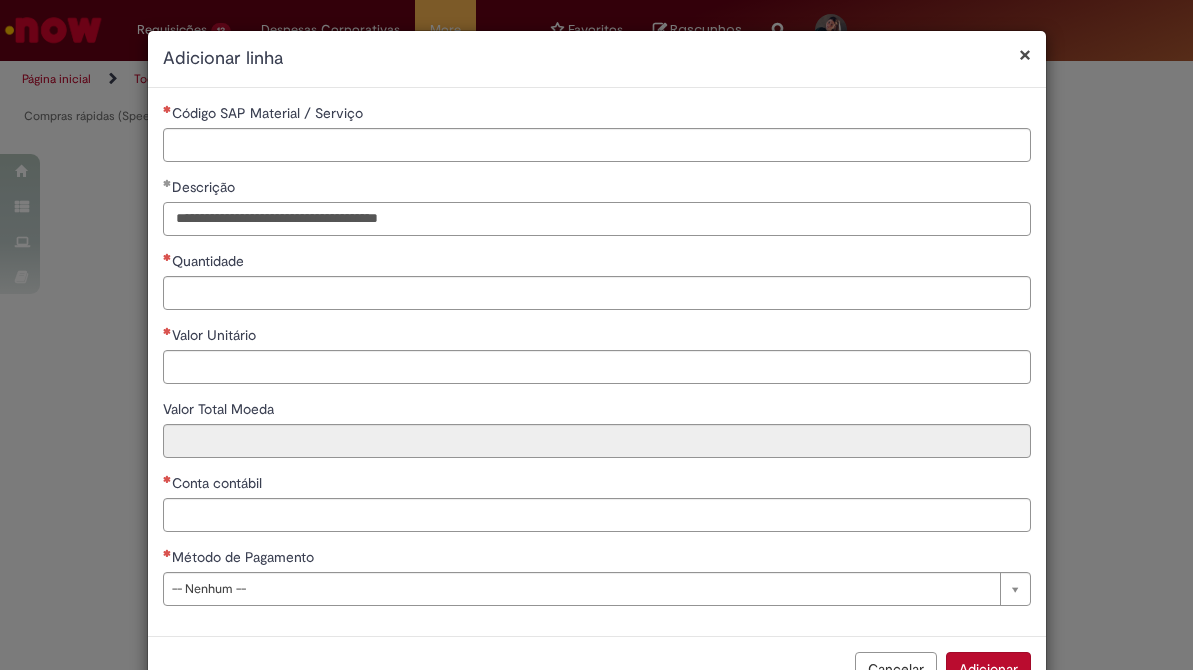 drag, startPoint x: 379, startPoint y: 222, endPoint x: 308, endPoint y: 219, distance: 71.063354 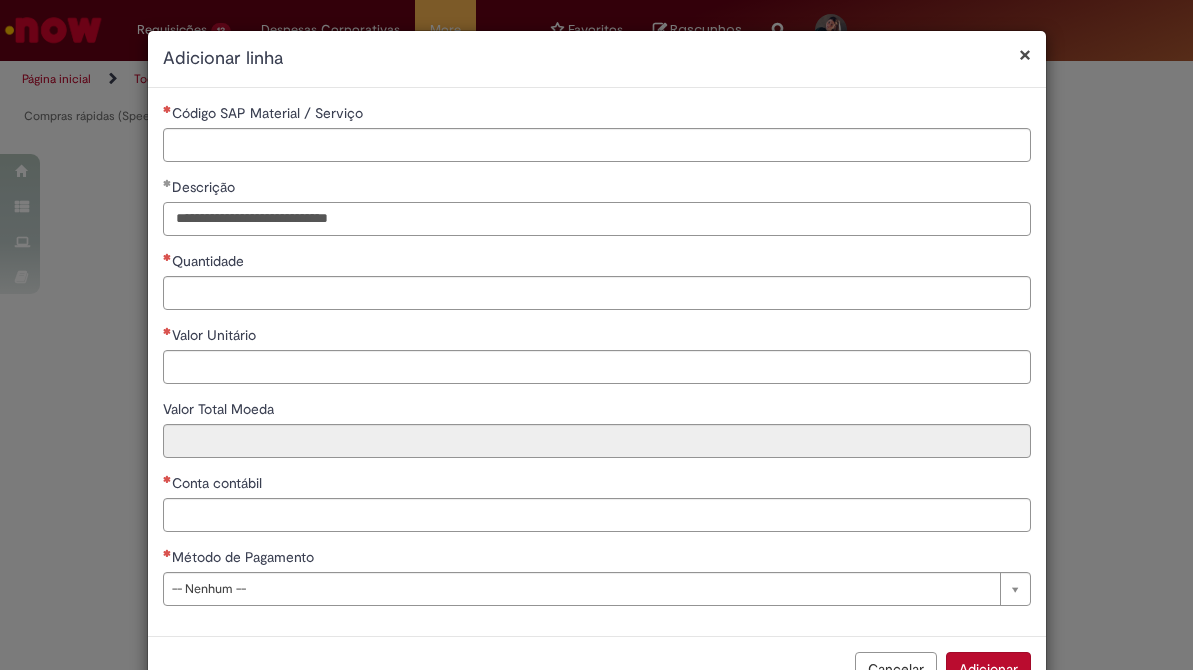 click on "**********" at bounding box center [597, 219] 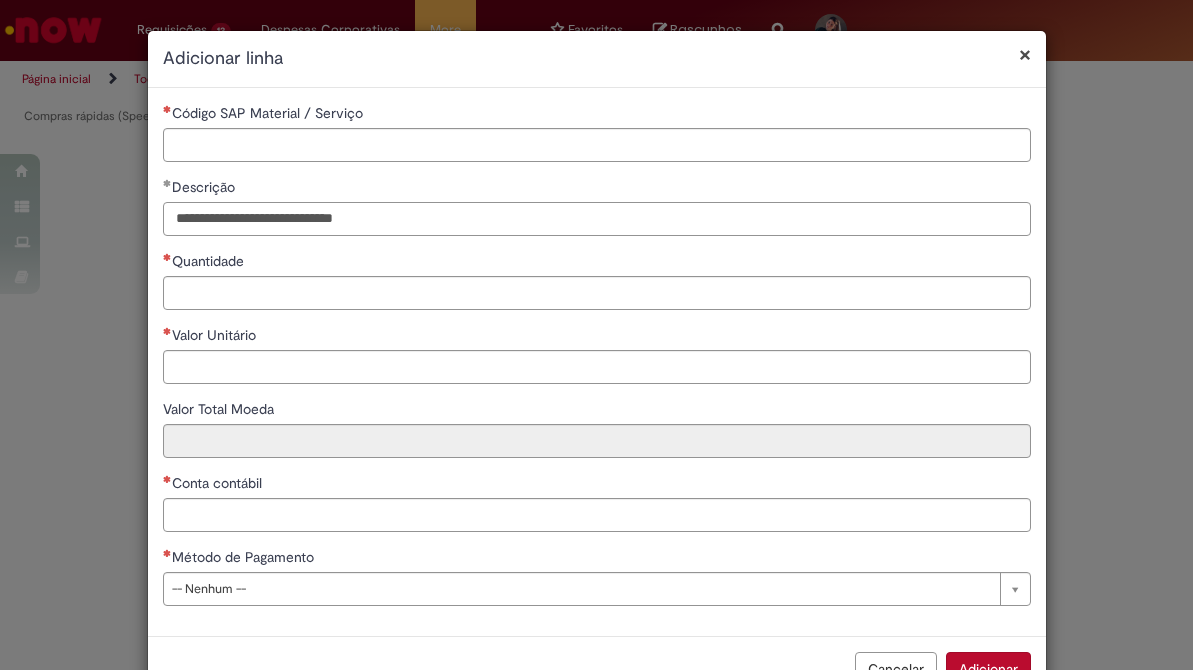 type on "**********" 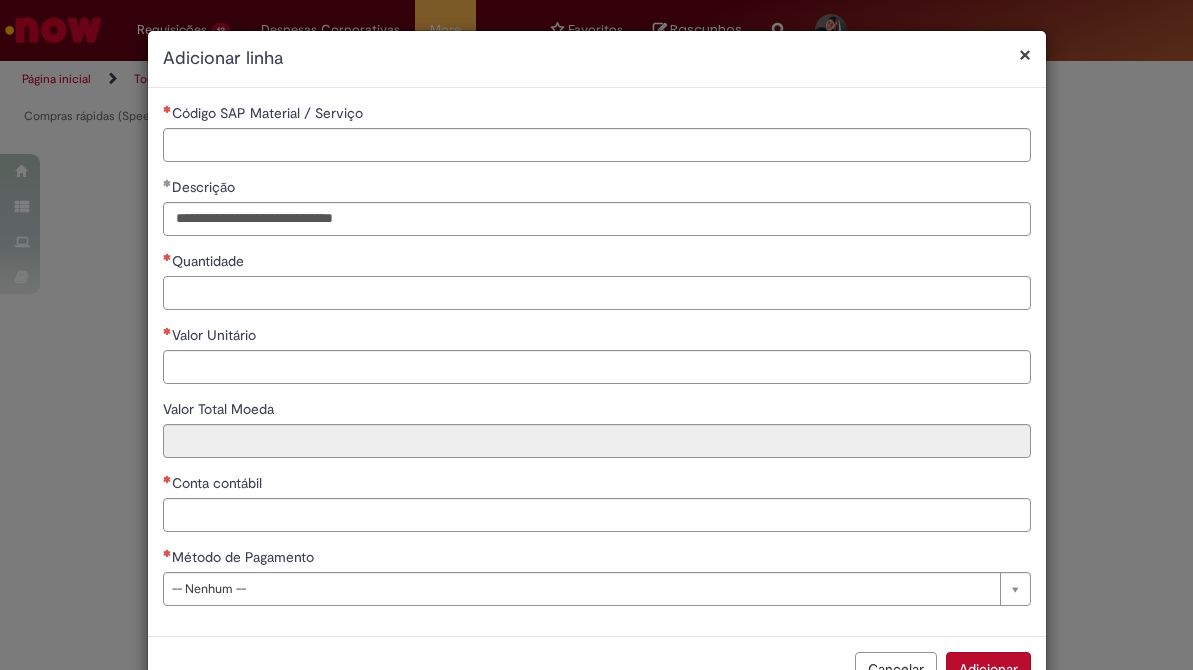 click on "Quantidade" at bounding box center [597, 293] 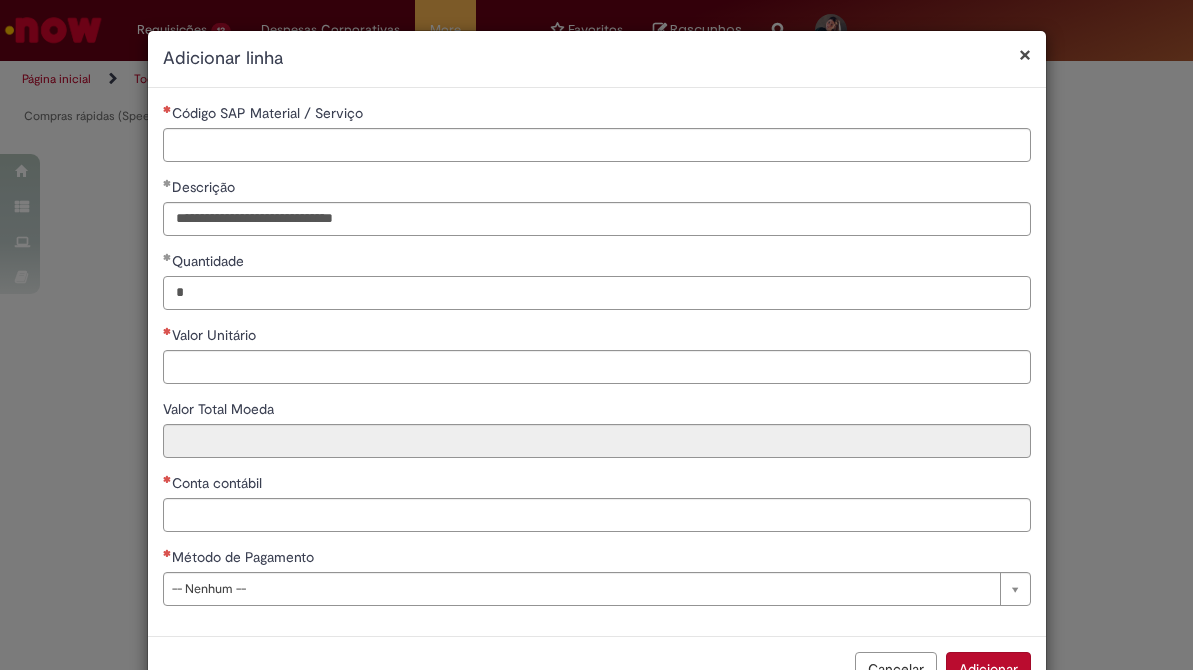 type on "*" 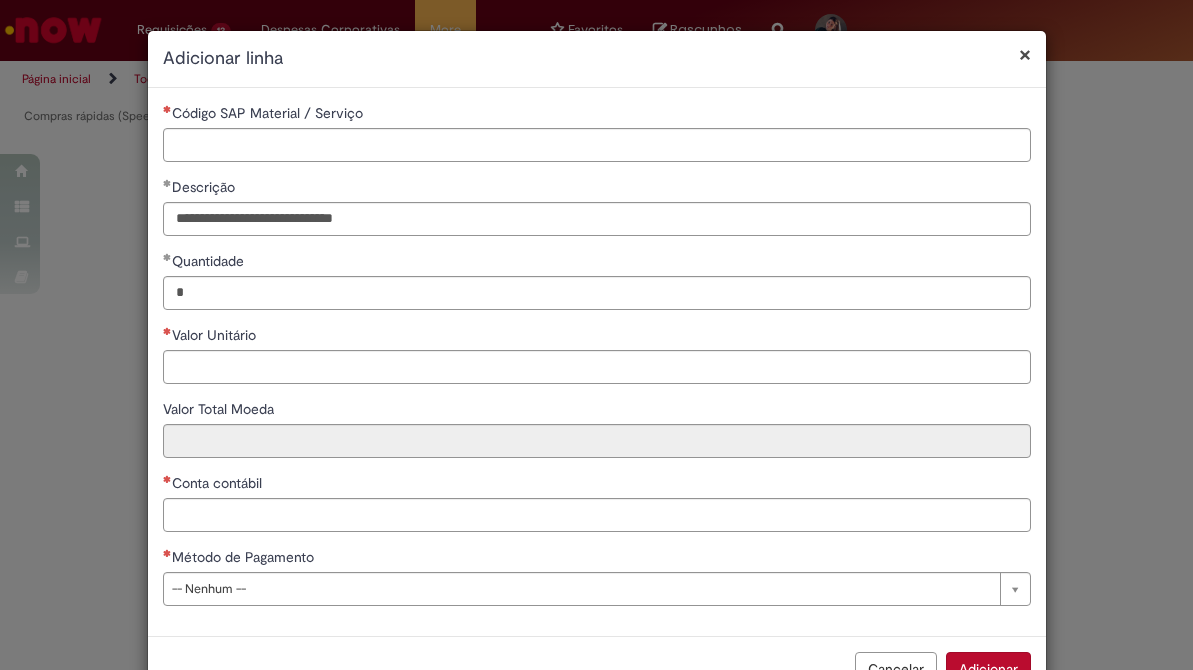 click on "Valor Unitário" at bounding box center [597, 337] 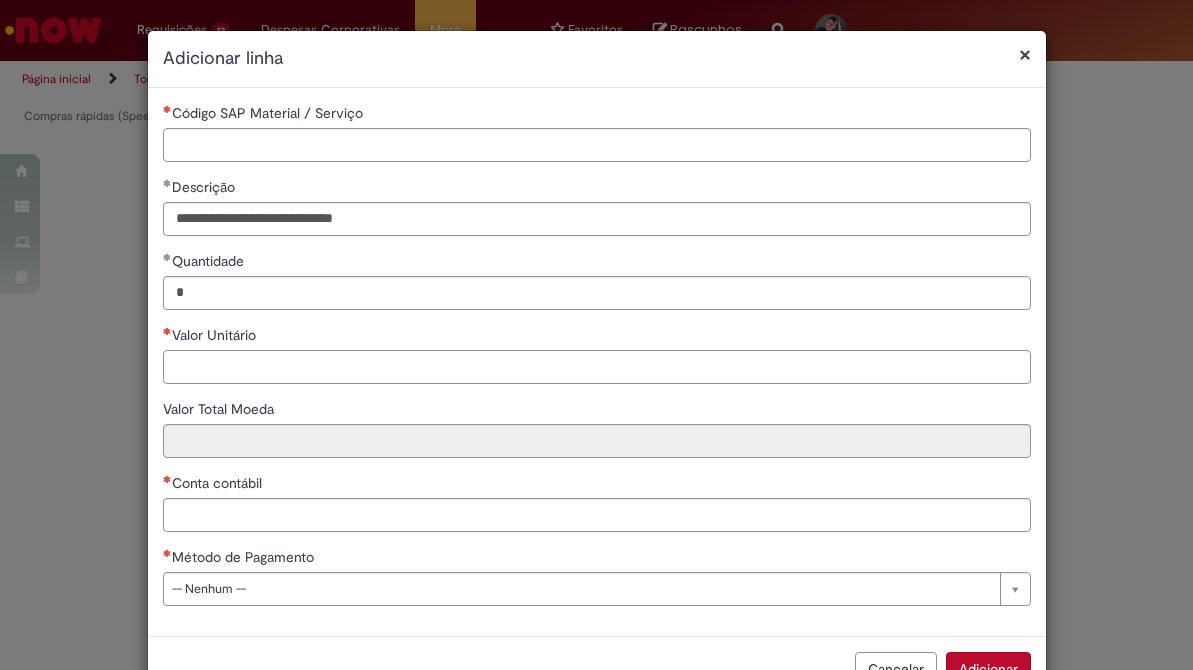click on "Valor Unitário" at bounding box center (597, 367) 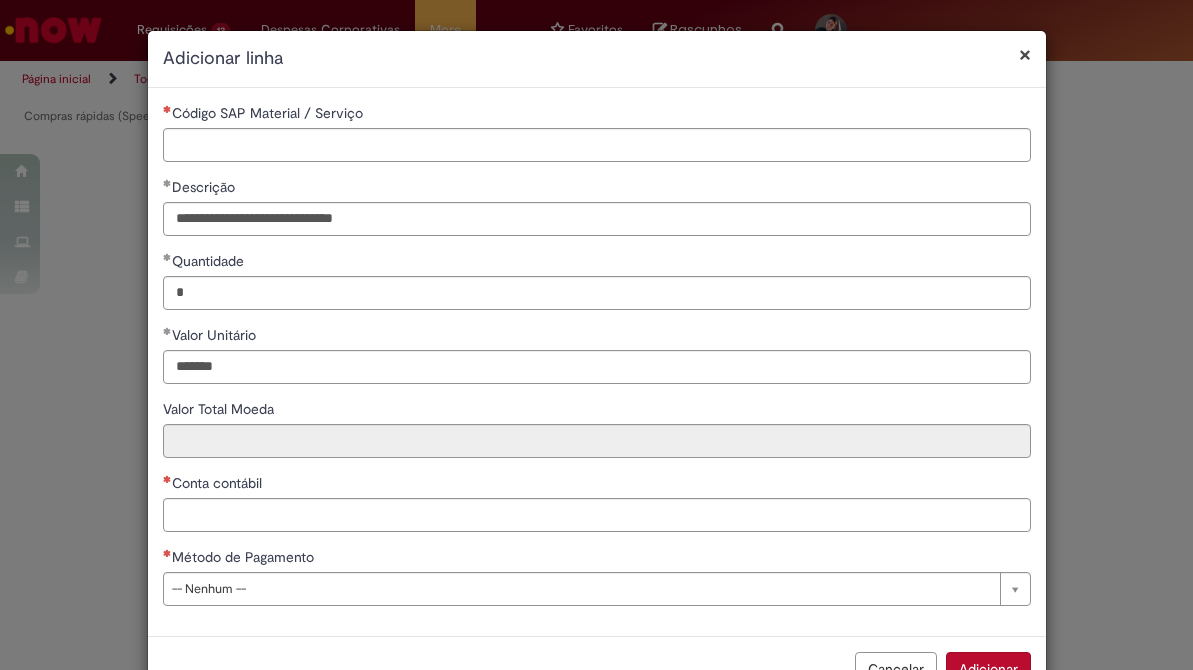 click on "**********" at bounding box center (597, 362) 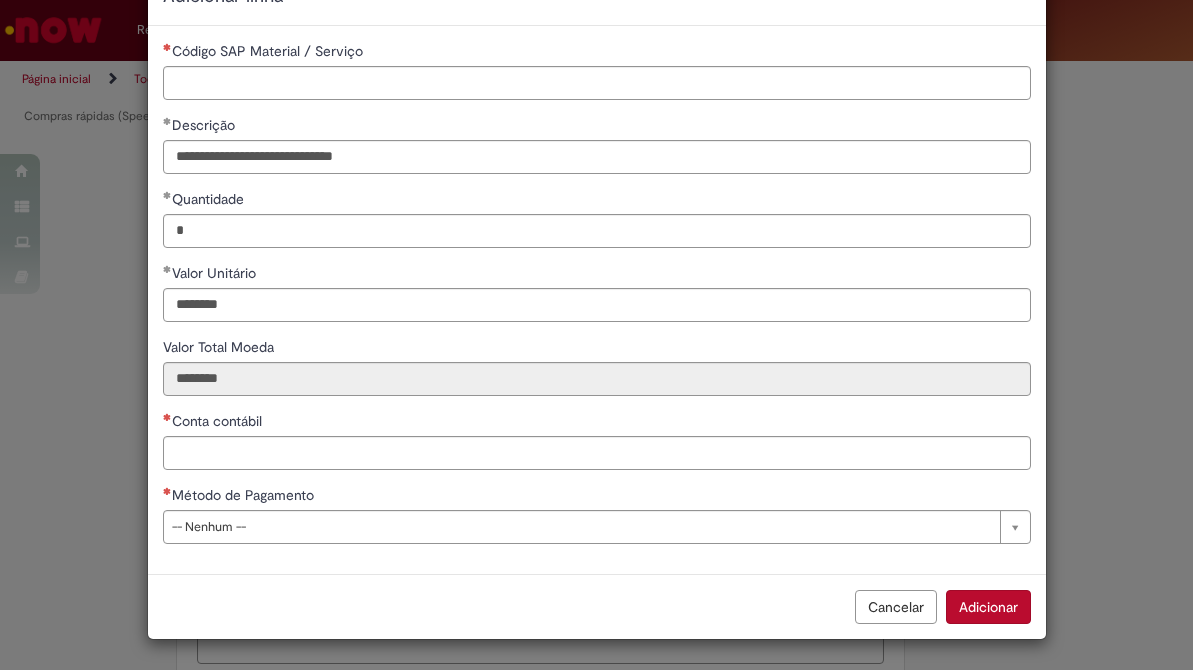 scroll, scrollTop: 61, scrollLeft: 0, axis: vertical 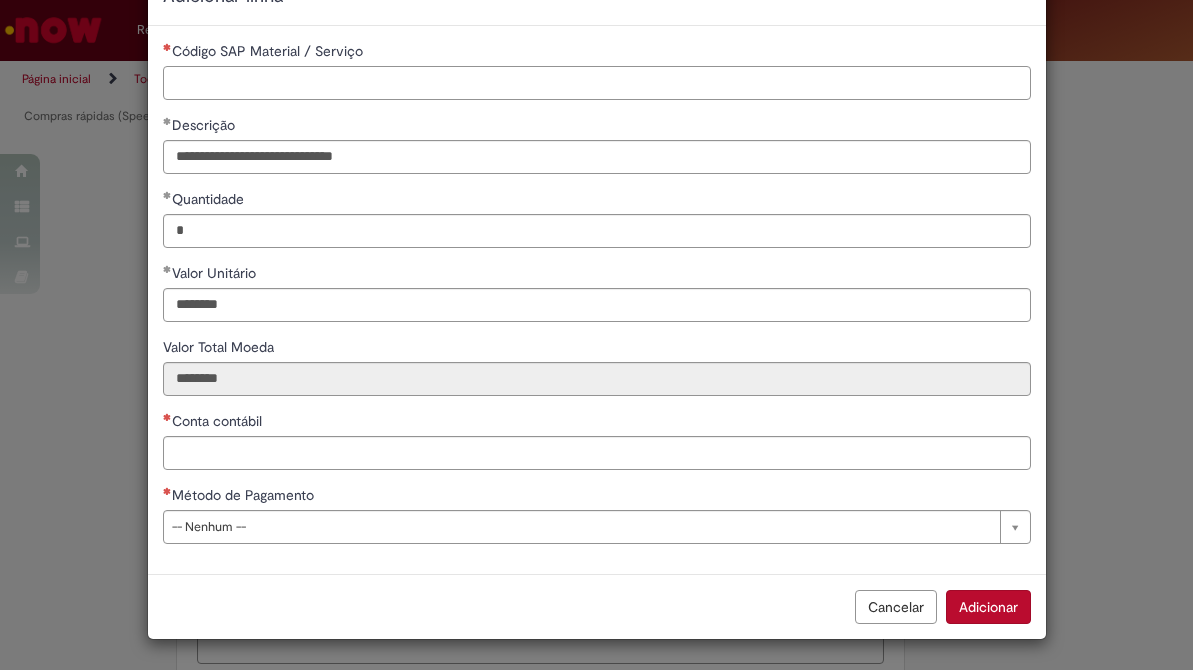 click on "Código SAP Material / Serviço" at bounding box center (597, 83) 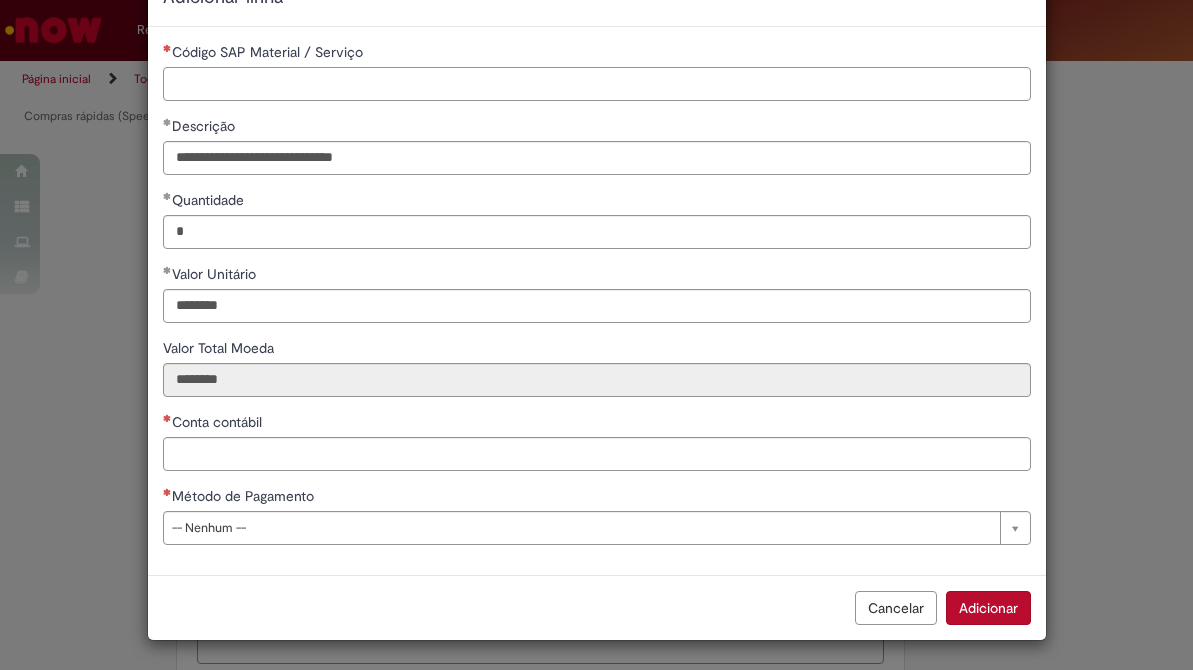 paste on "*******" 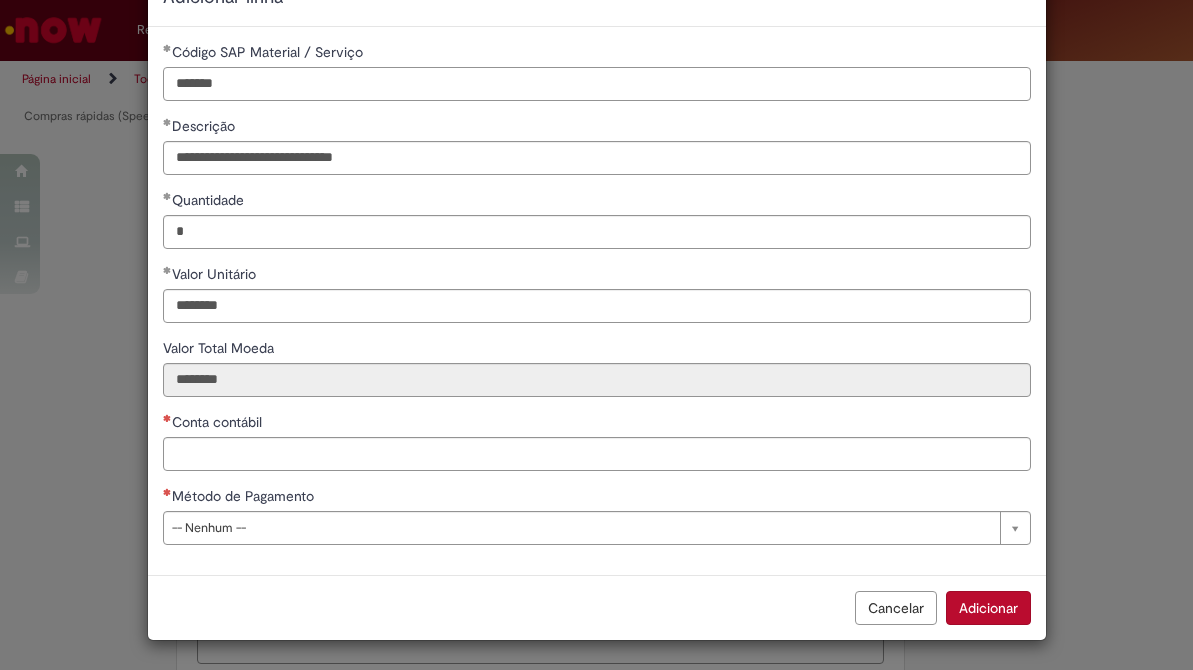 type on "*******" 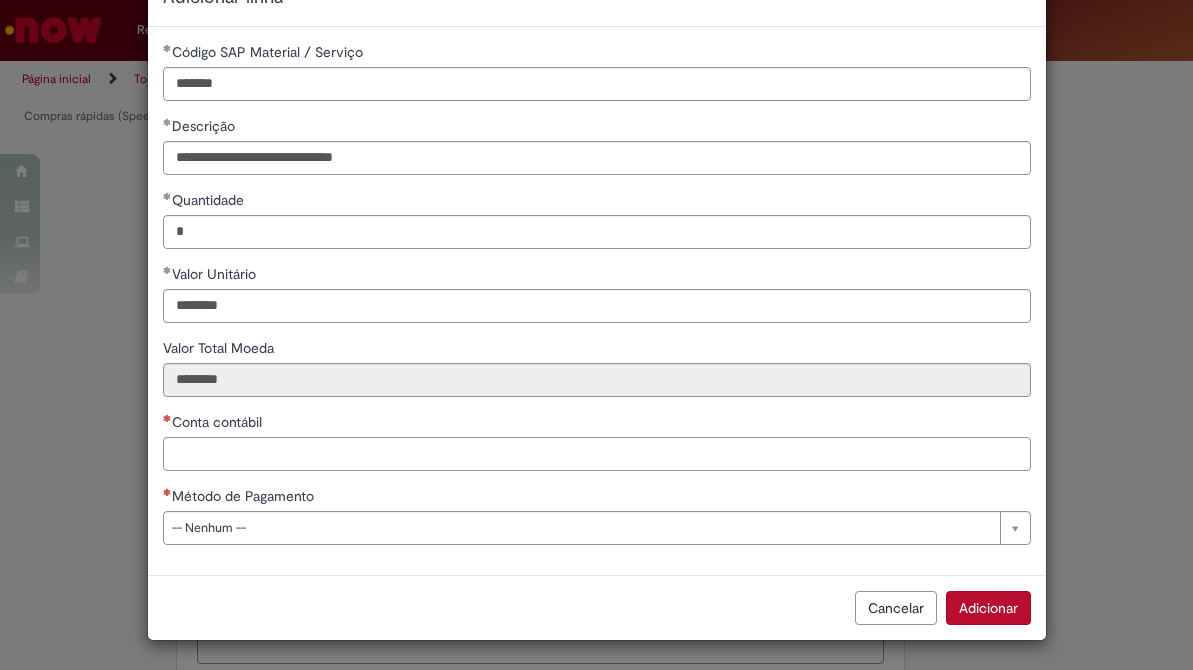 click on "Conta contábil" at bounding box center (597, 454) 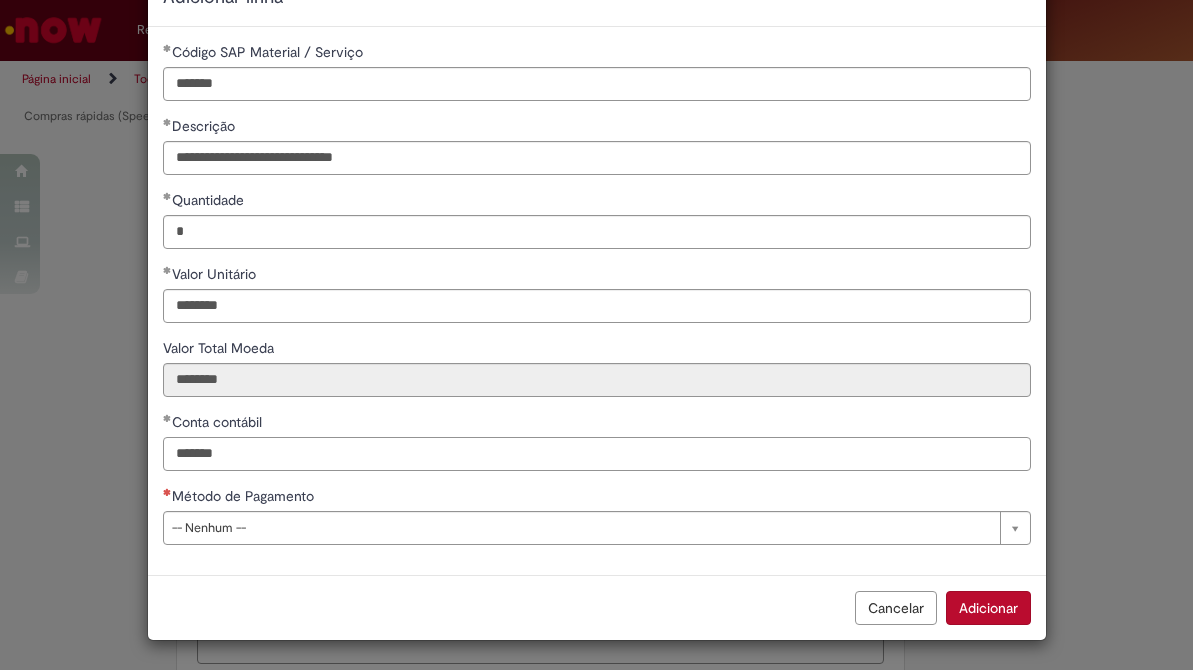 type on "*******" 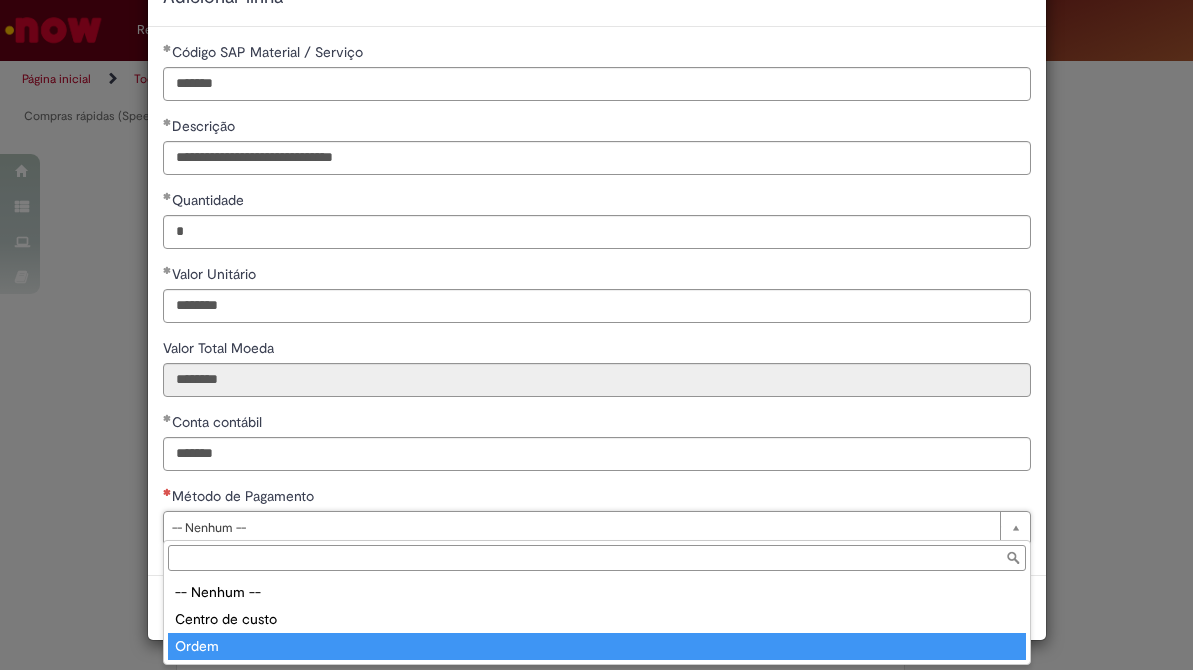 type on "*****" 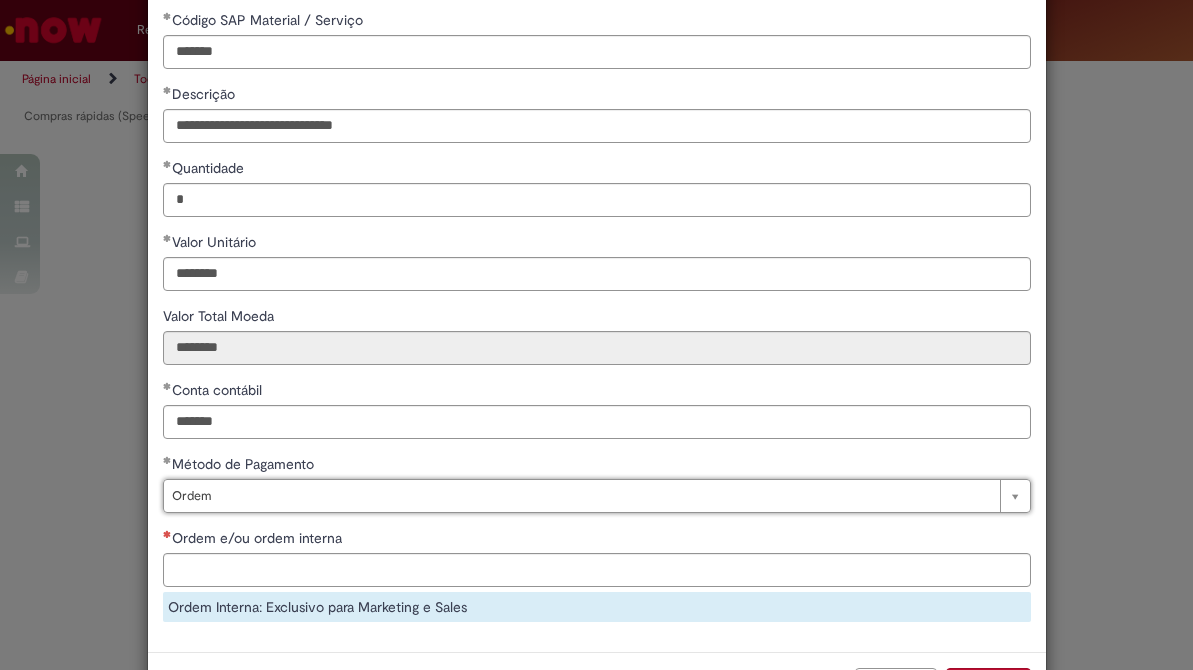 scroll, scrollTop: 122, scrollLeft: 0, axis: vertical 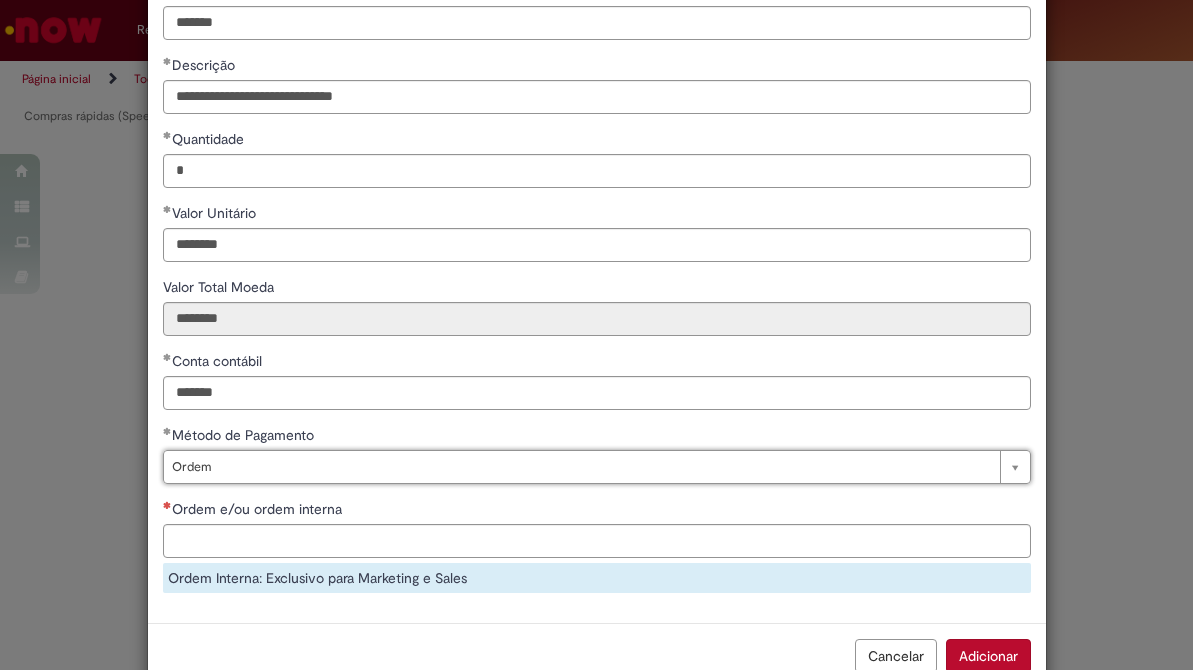 type on "******" 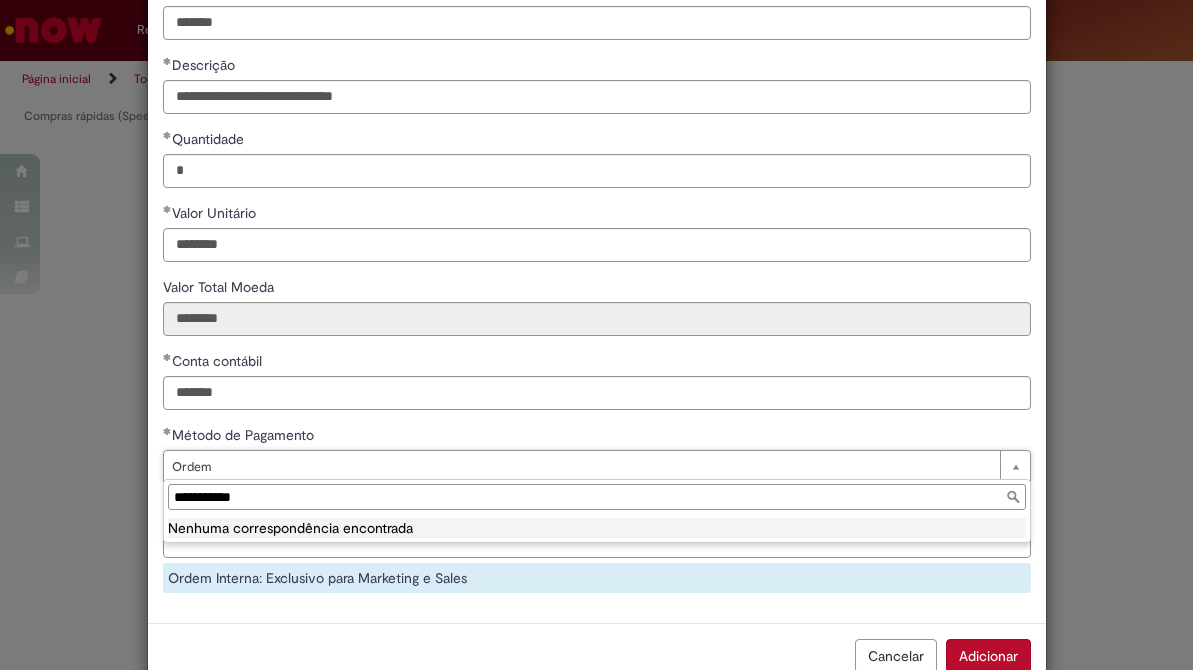 type on "**********" 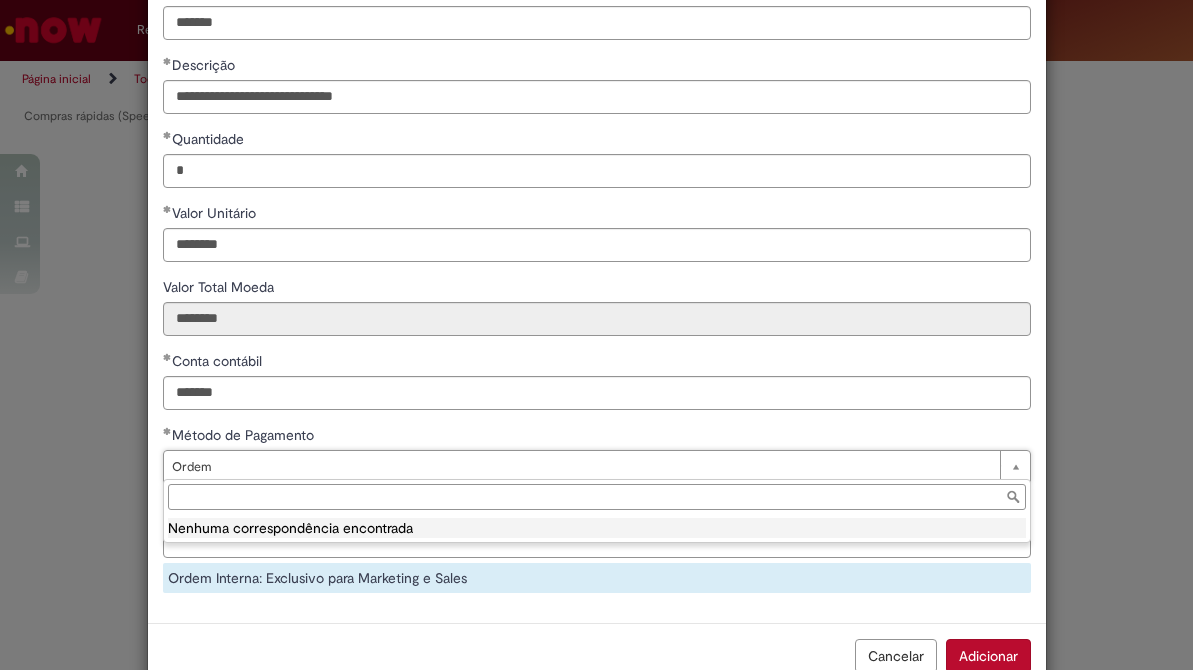 type on "*****" 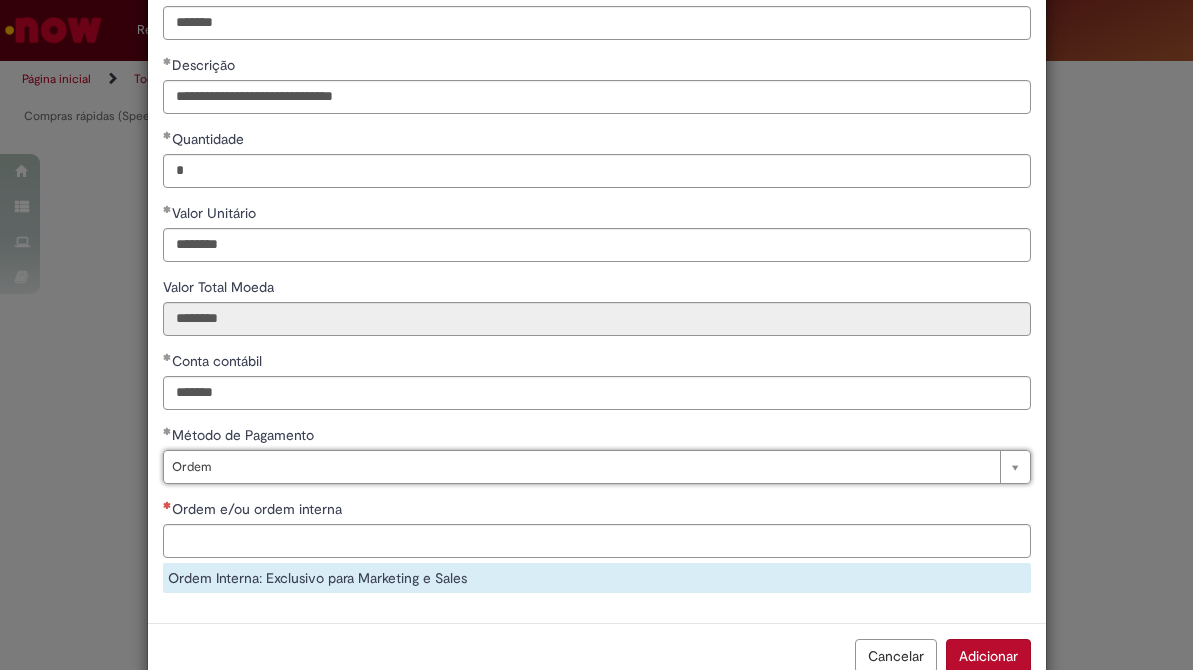 scroll, scrollTop: 0, scrollLeft: 42, axis: horizontal 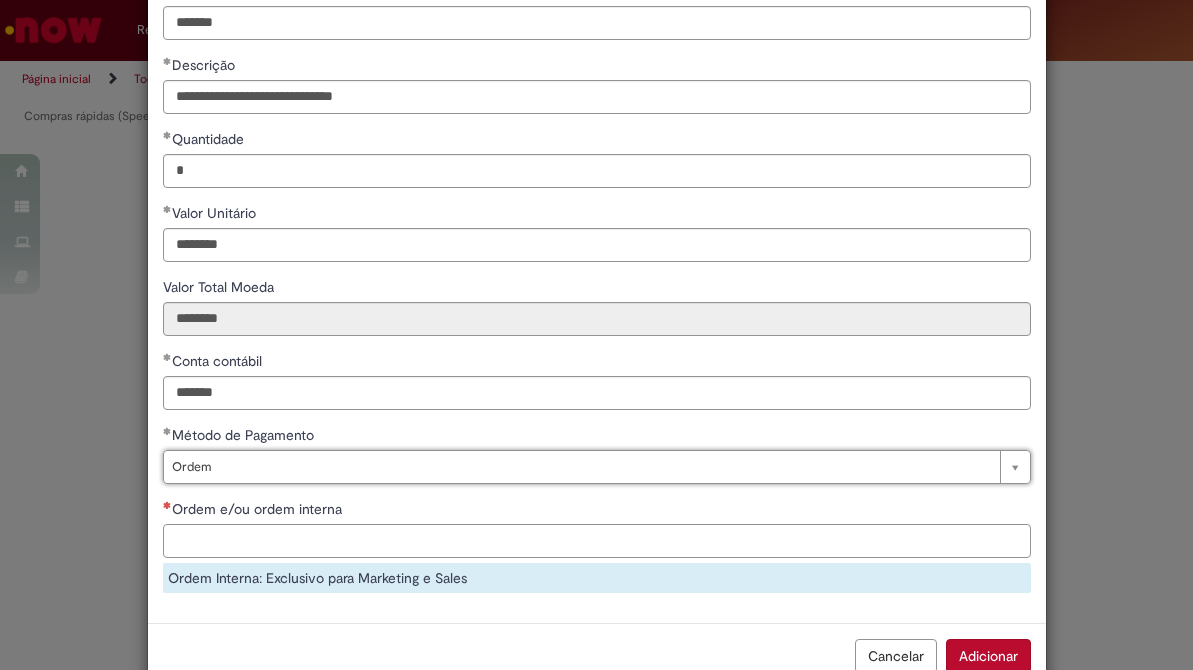 click on "Ordem e/ou ordem interna" at bounding box center (597, 541) 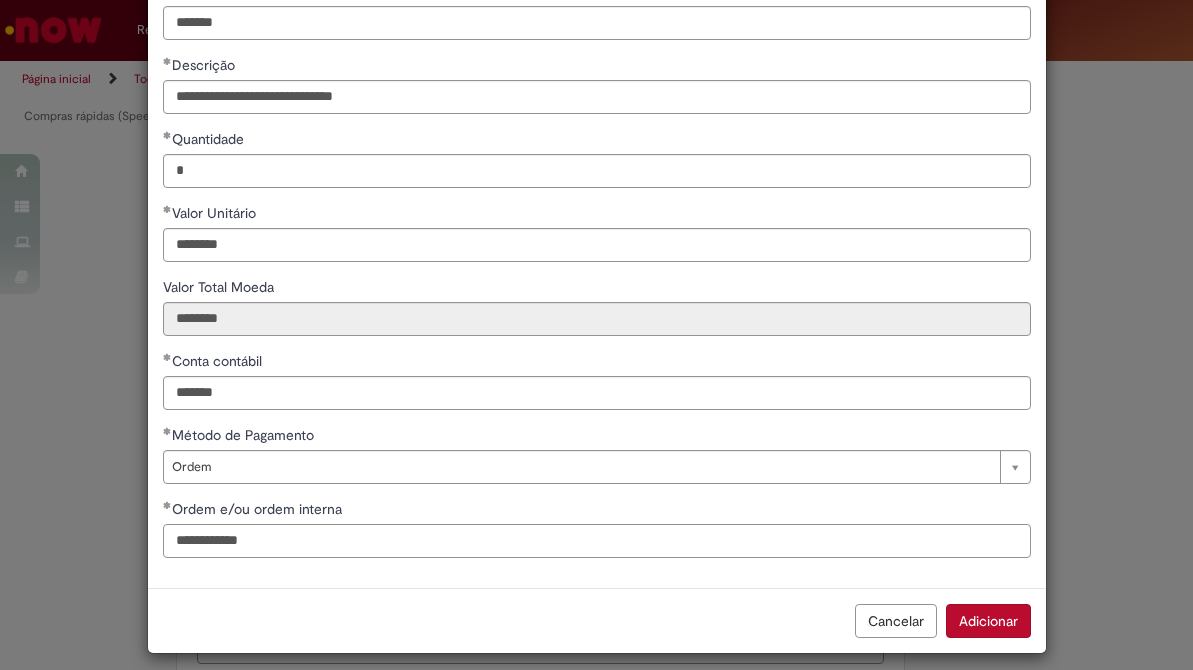 type on "**********" 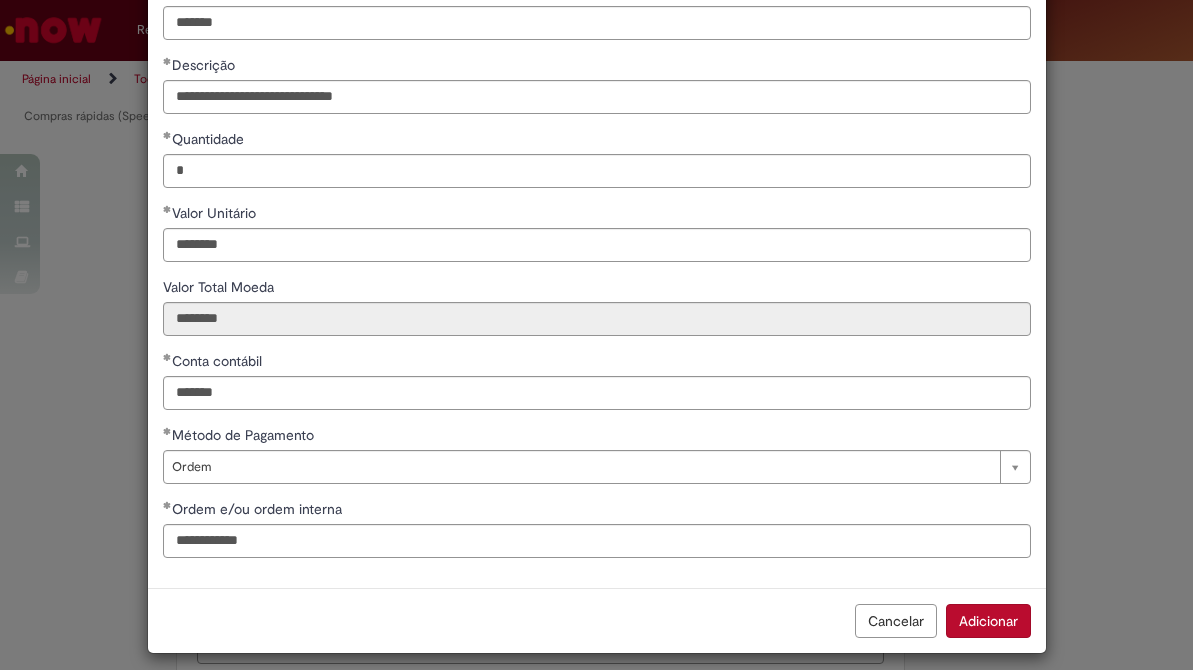 click on "**********" at bounding box center (597, 277) 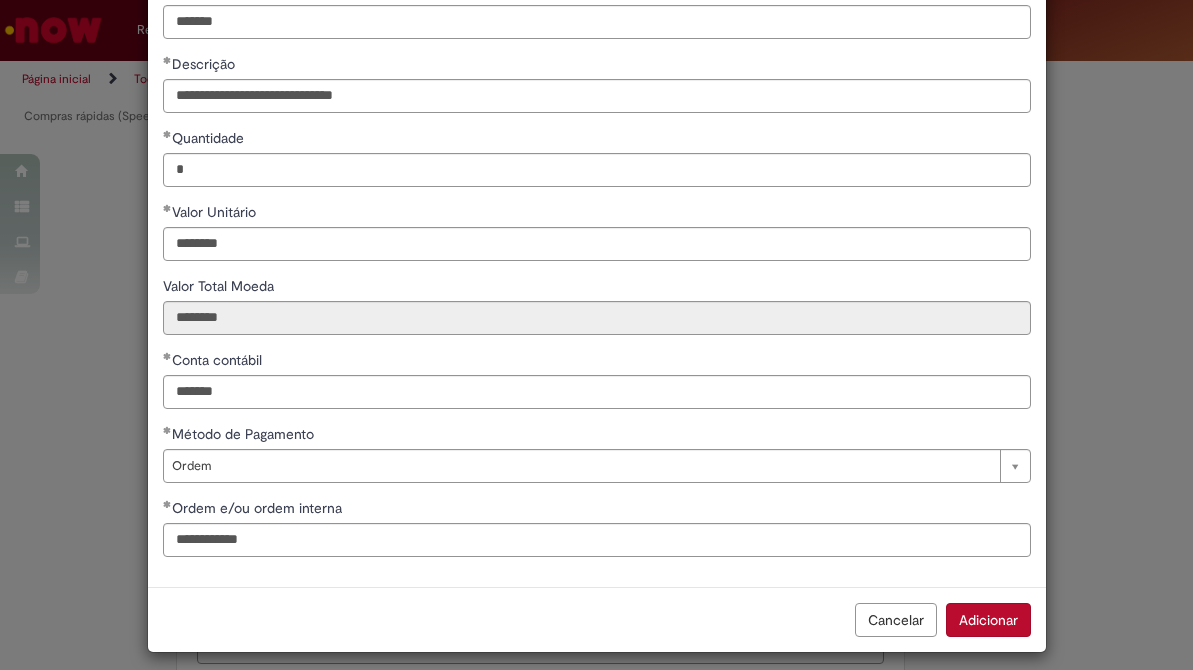 click on "Adicionar" at bounding box center [988, 620] 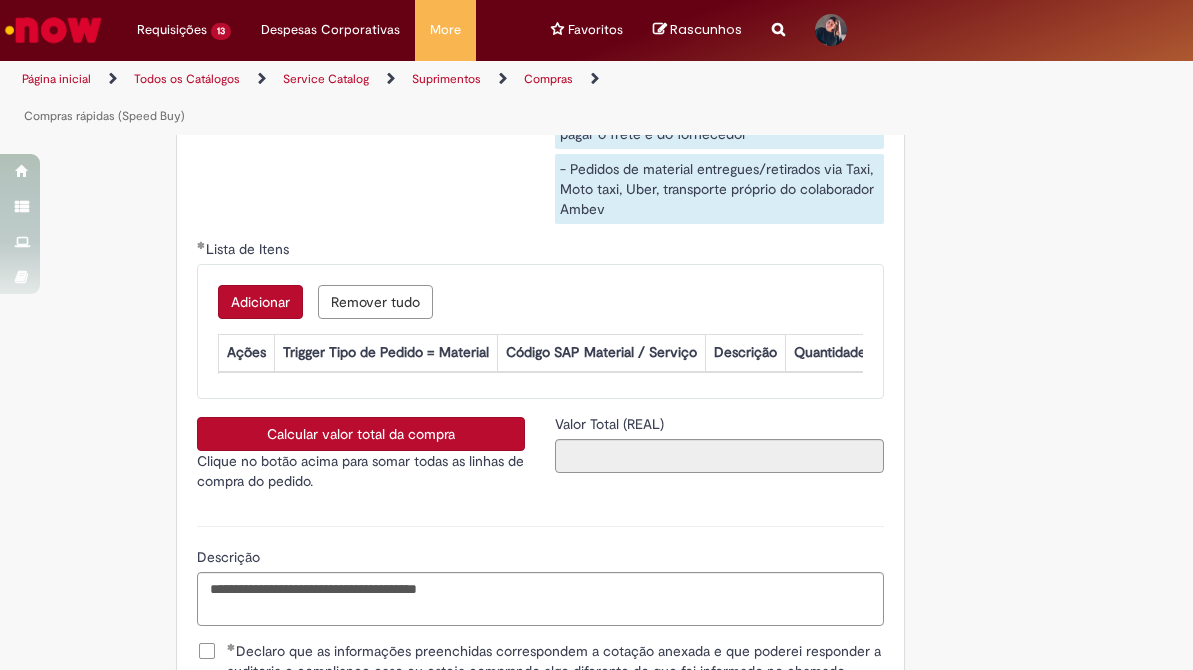 scroll, scrollTop: 122, scrollLeft: 0, axis: vertical 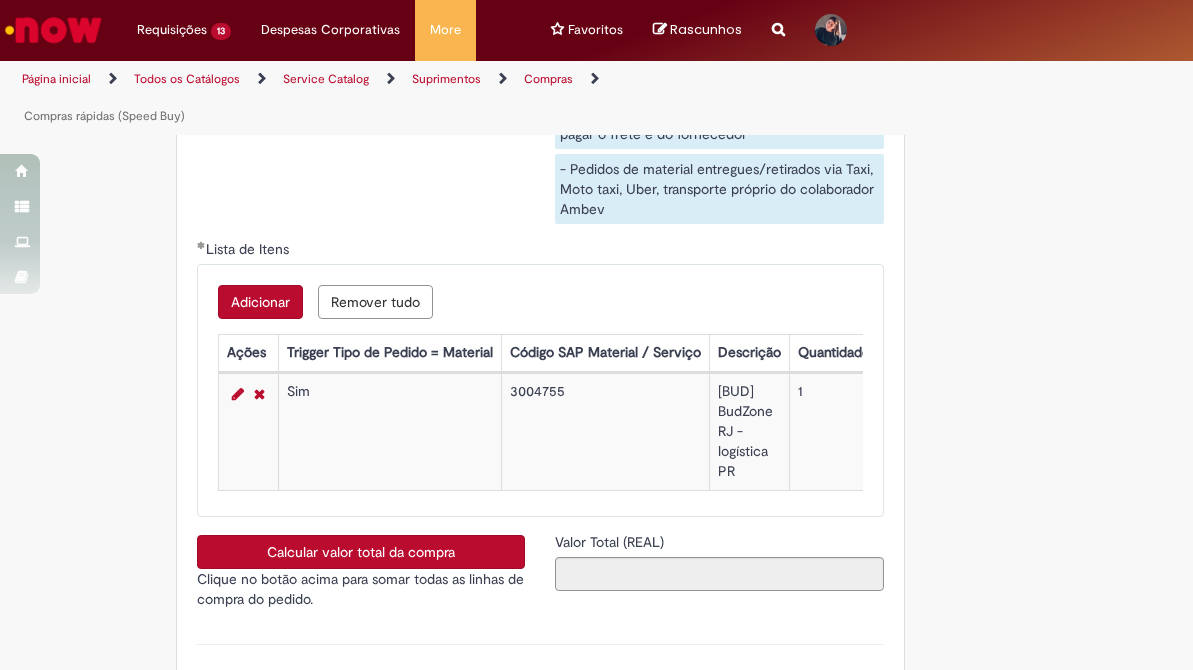 click on "Calcular valor total da compra" at bounding box center (361, 552) 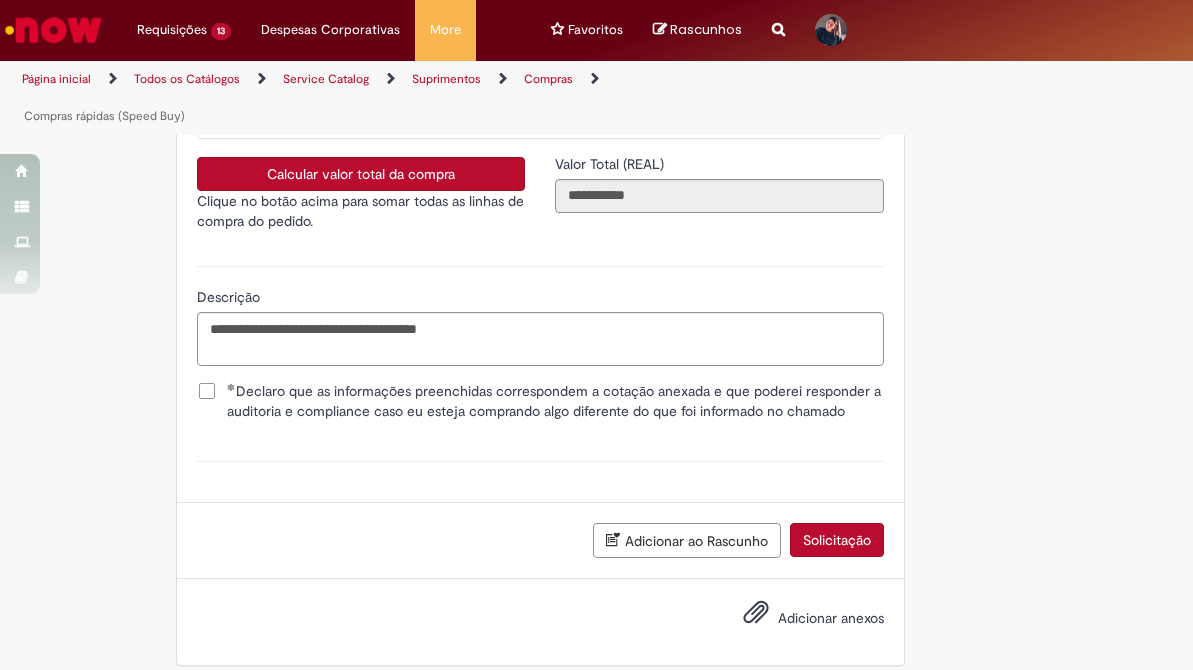 type 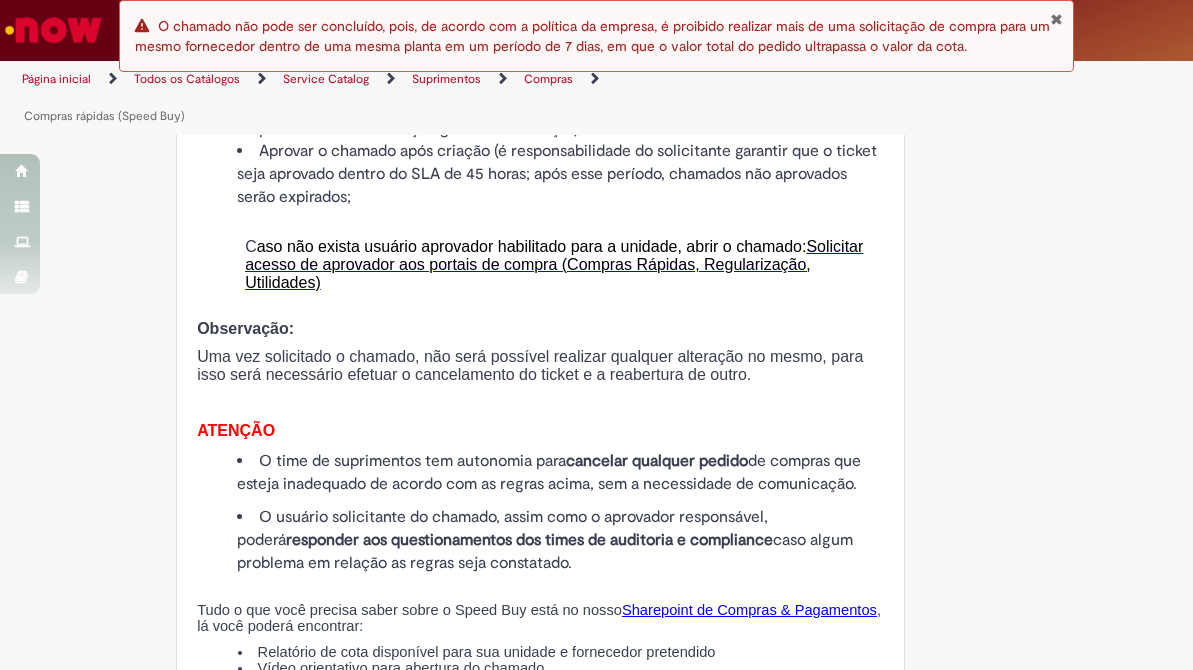 scroll, scrollTop: 1546, scrollLeft: 0, axis: vertical 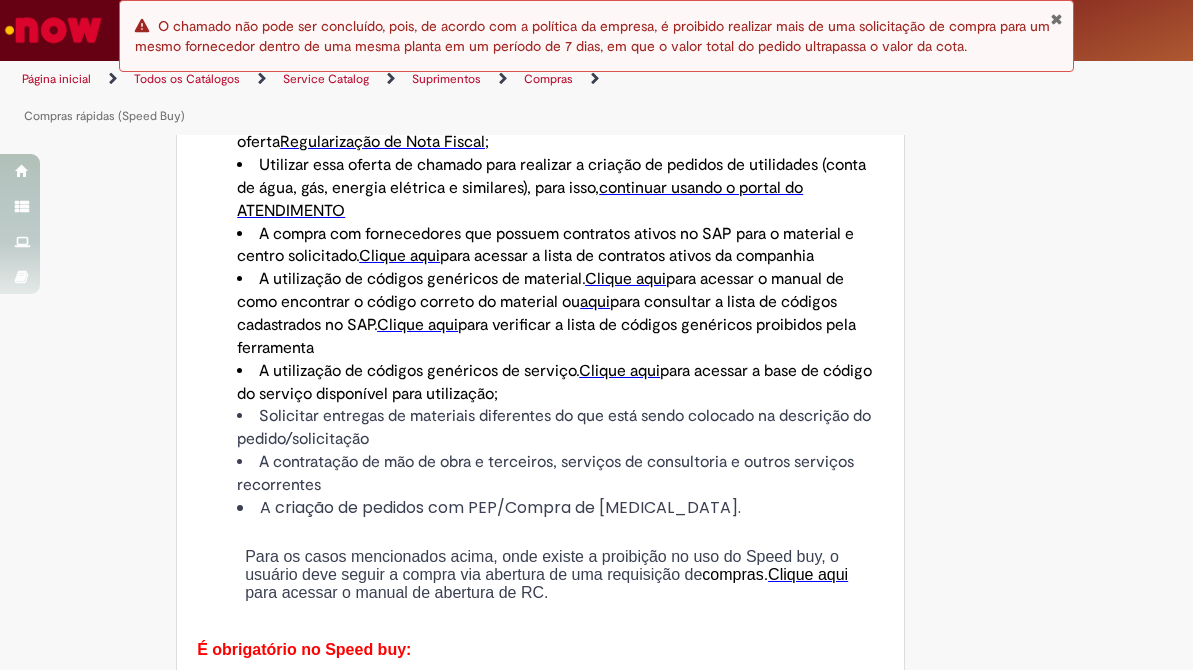 click at bounding box center [1056, 19] 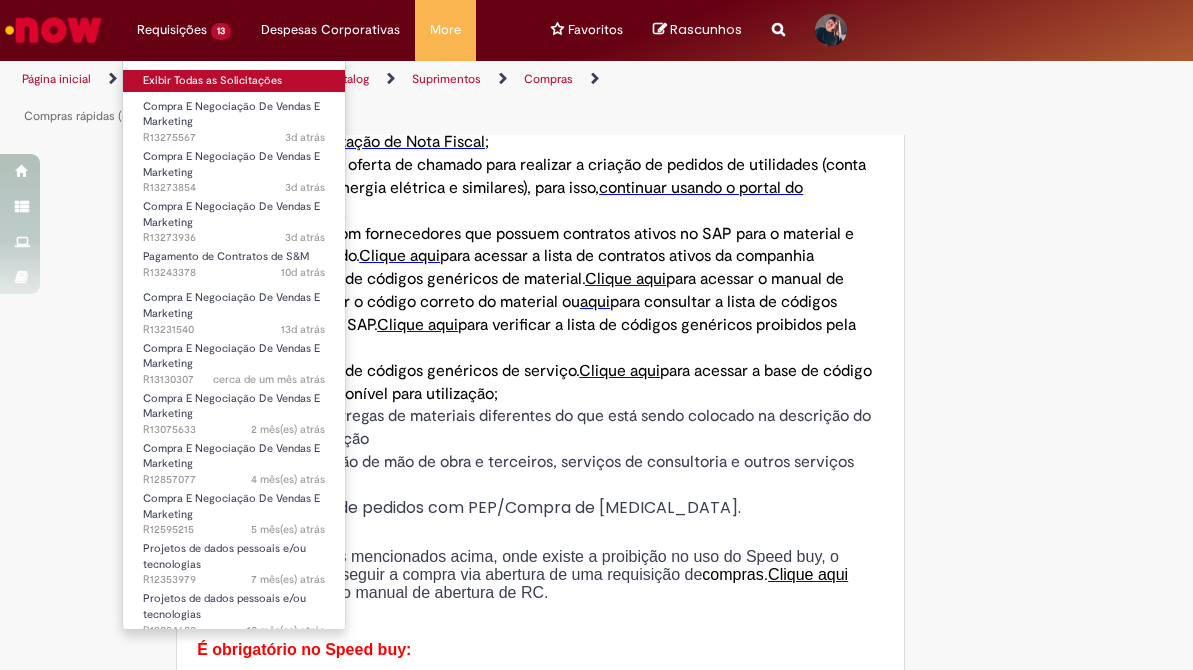click on "Exibir Todas as Solicitações" at bounding box center [234, 81] 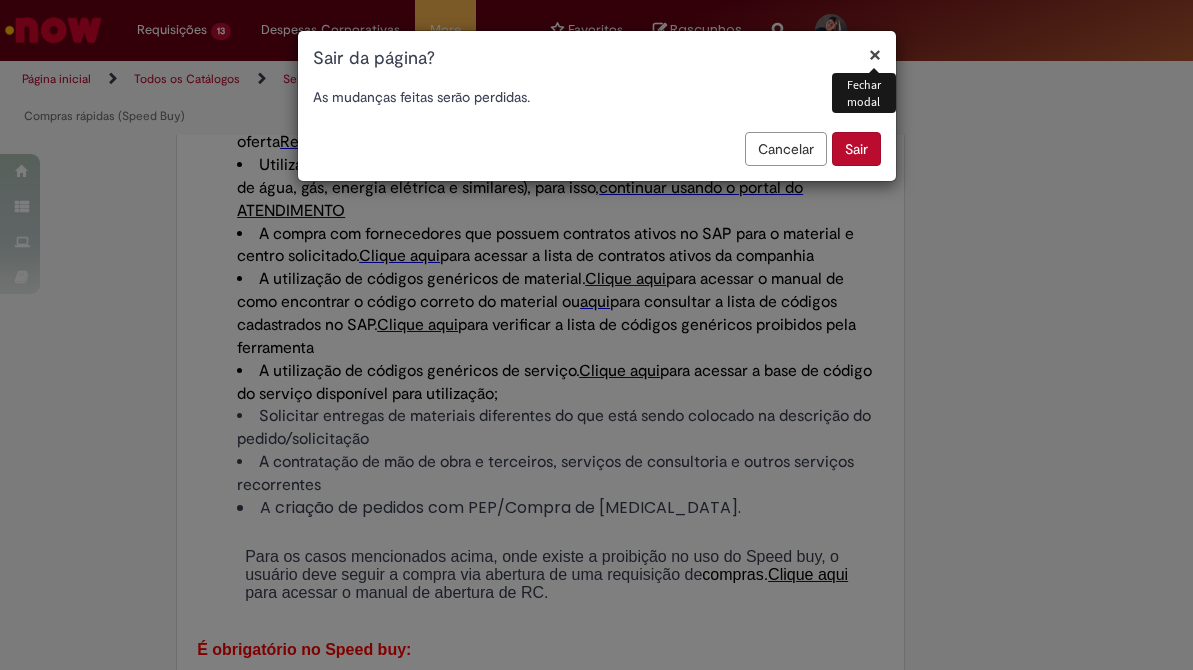 click on "Sair" at bounding box center (856, 149) 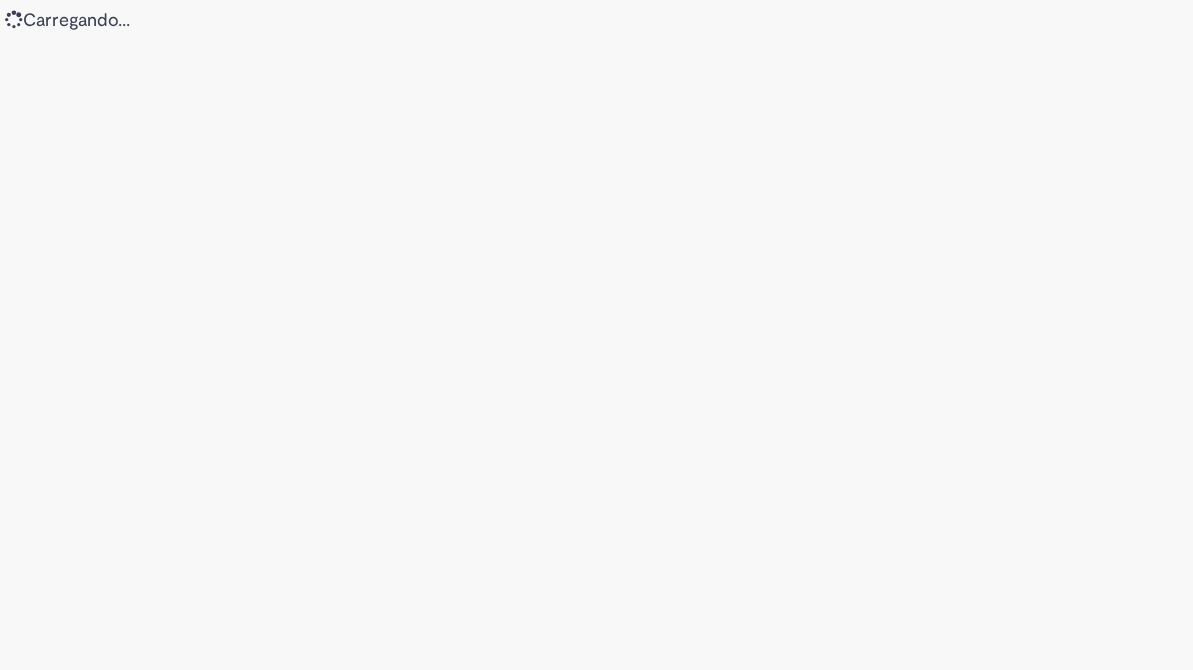 scroll, scrollTop: 0, scrollLeft: 0, axis: both 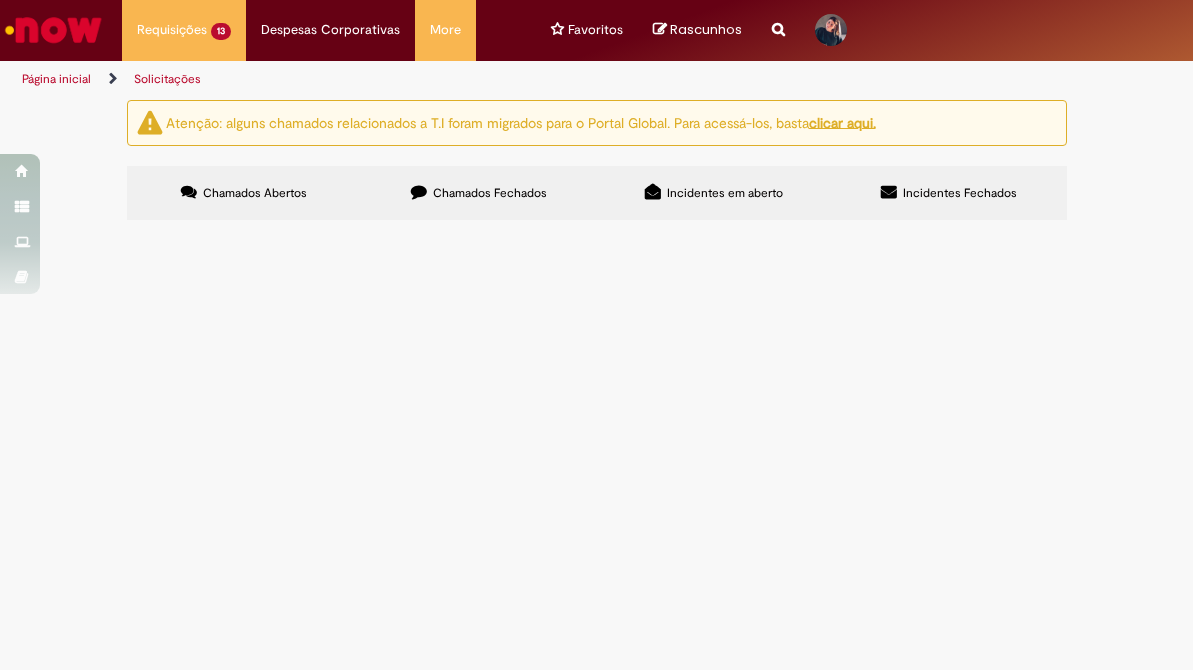 click on "O time global de Bud solicitou a produção de conteúdos adicionais para as redes sociais internacionais da marca.
Como o contrato do [PERSON_NAME] está vinculado à operação brasileira, o pagamento por esses conteúdos está sendo realizado por [PERSON_NAME], garantindo agilidade na execução e alinhamento contratual com o influenciador.
Obs: O valor correspondente a esse investimento será reembolsado pela operação global via processo de crosscharge." at bounding box center (0, 0) 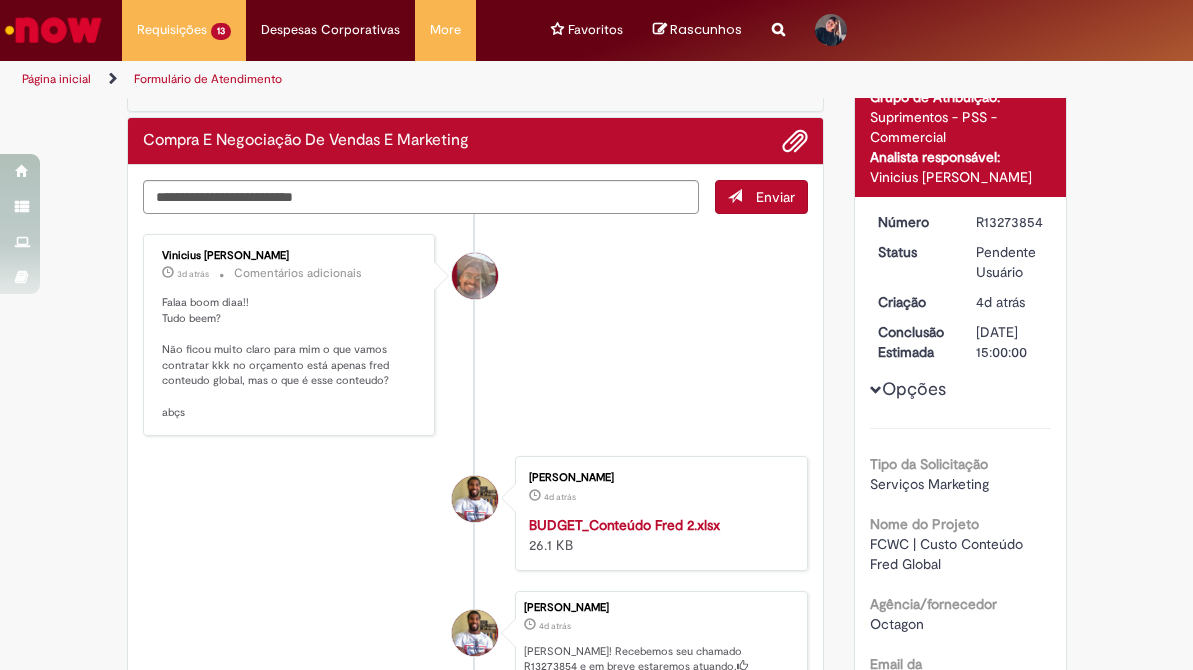 scroll, scrollTop: 147, scrollLeft: 0, axis: vertical 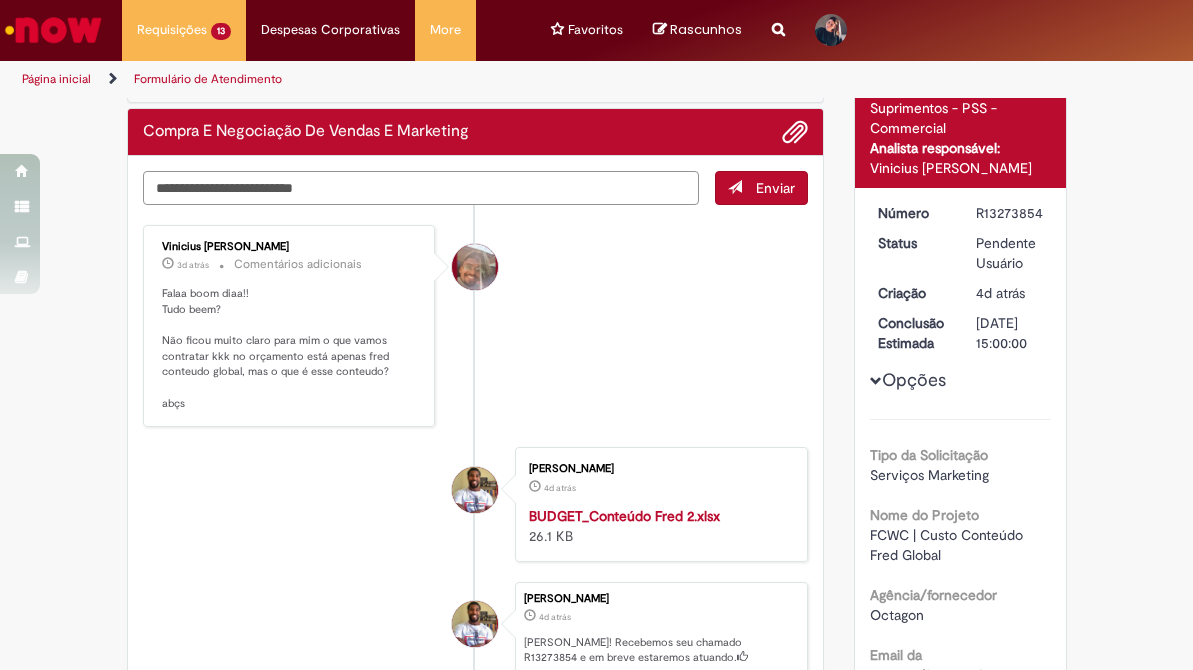 click at bounding box center (421, 188) 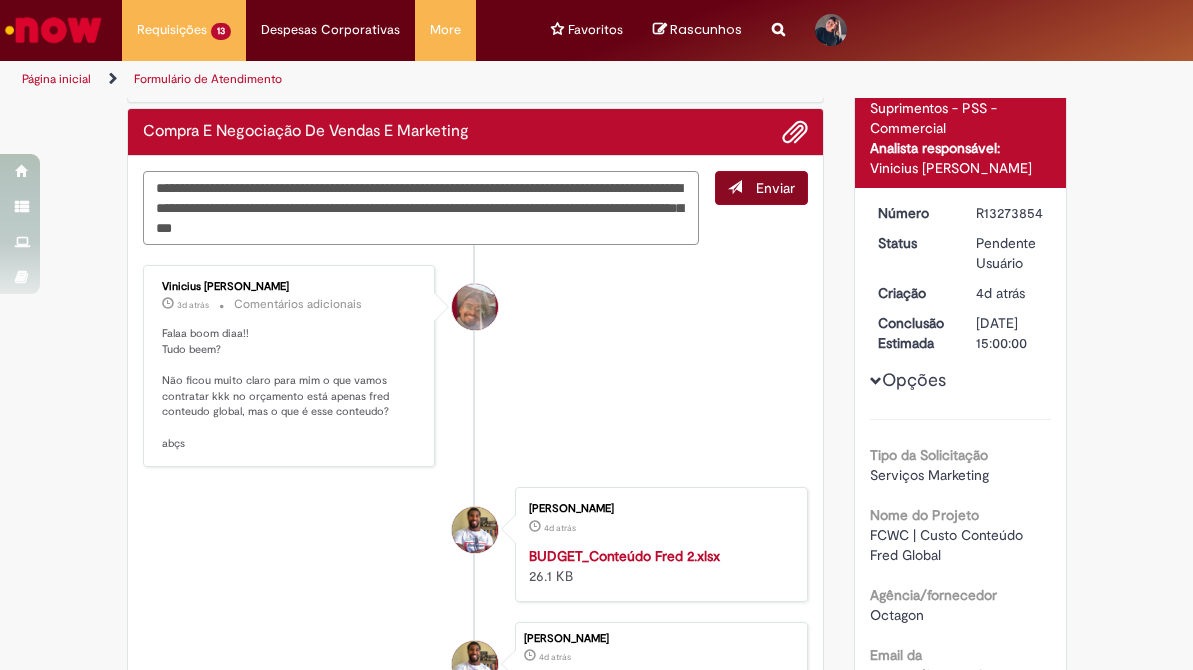 type on "**********" 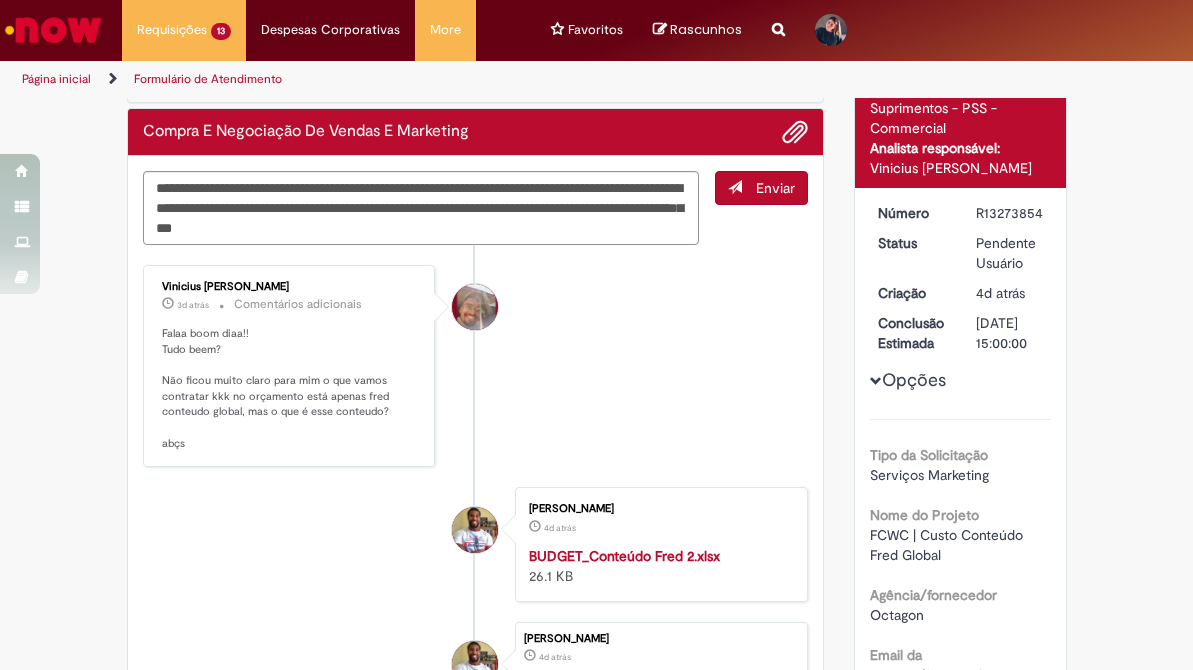 click on "Enviar" at bounding box center (775, 188) 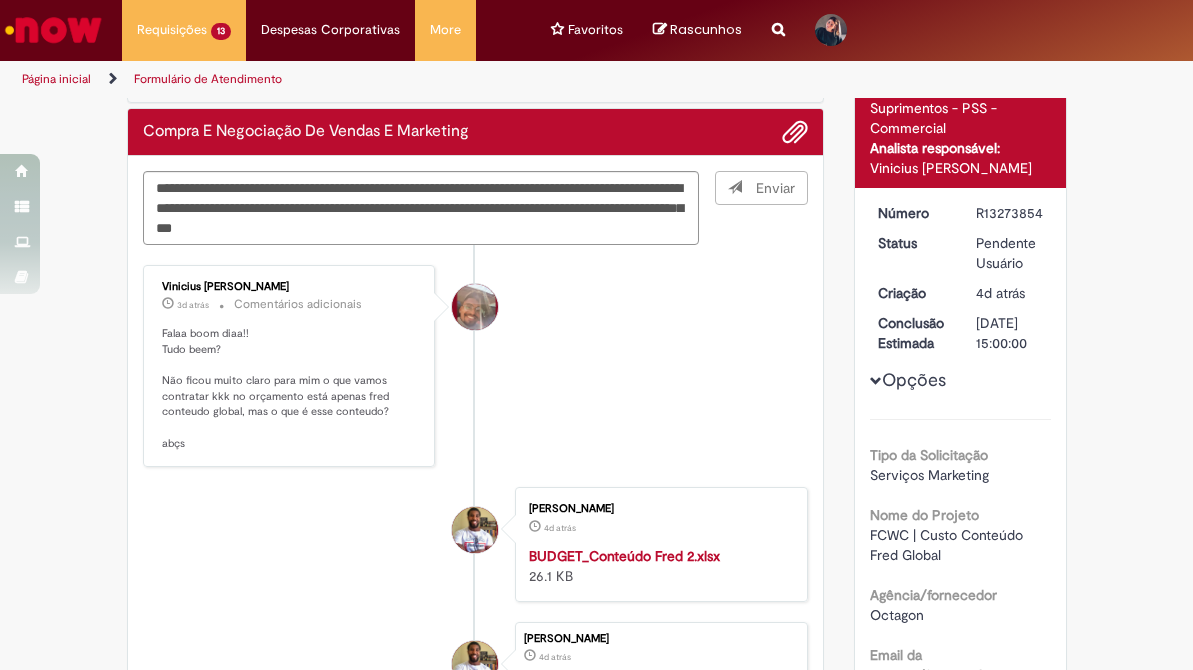 type 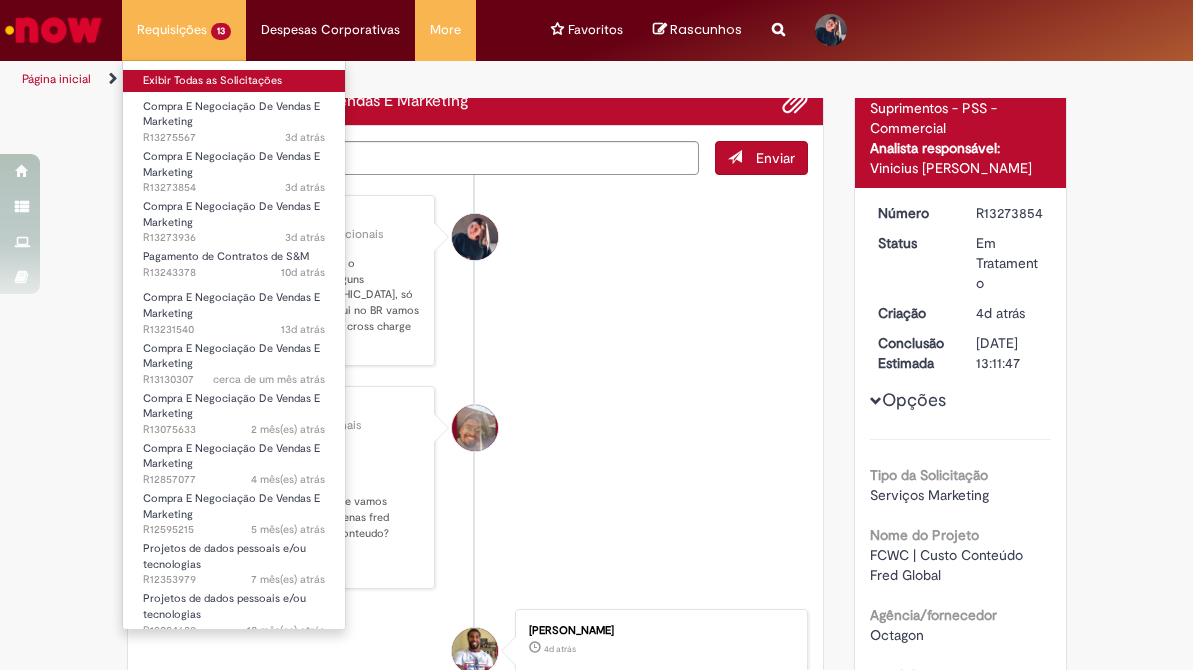 click on "Exibir Todas as Solicitações" at bounding box center (234, 81) 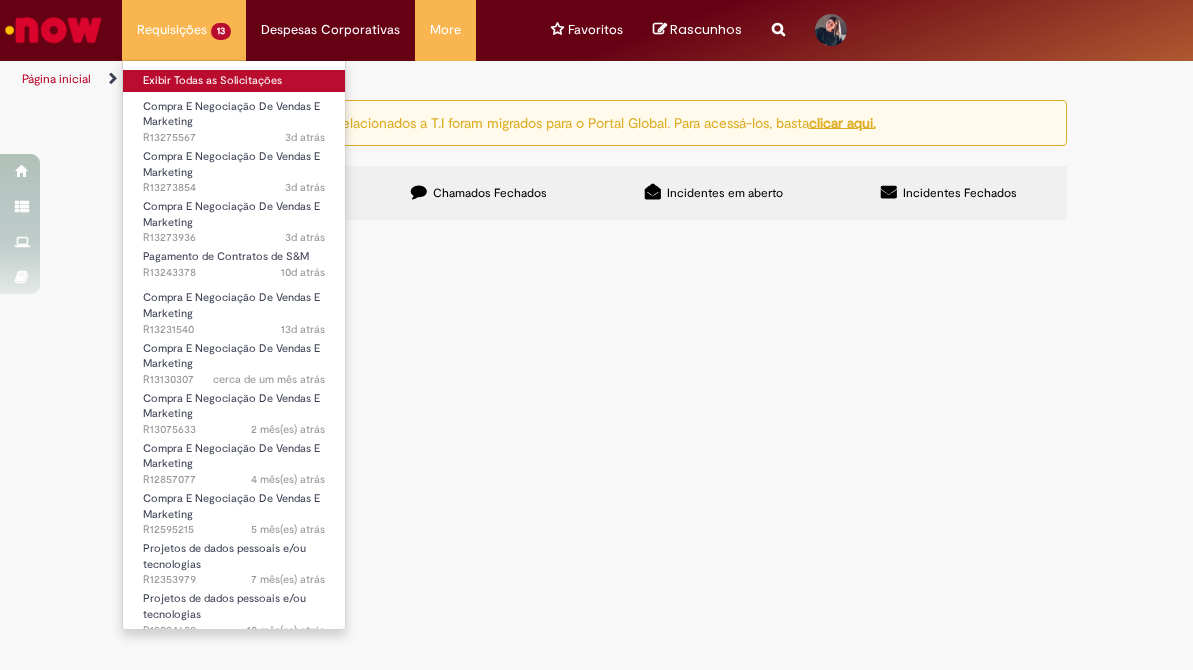 scroll, scrollTop: 0, scrollLeft: 0, axis: both 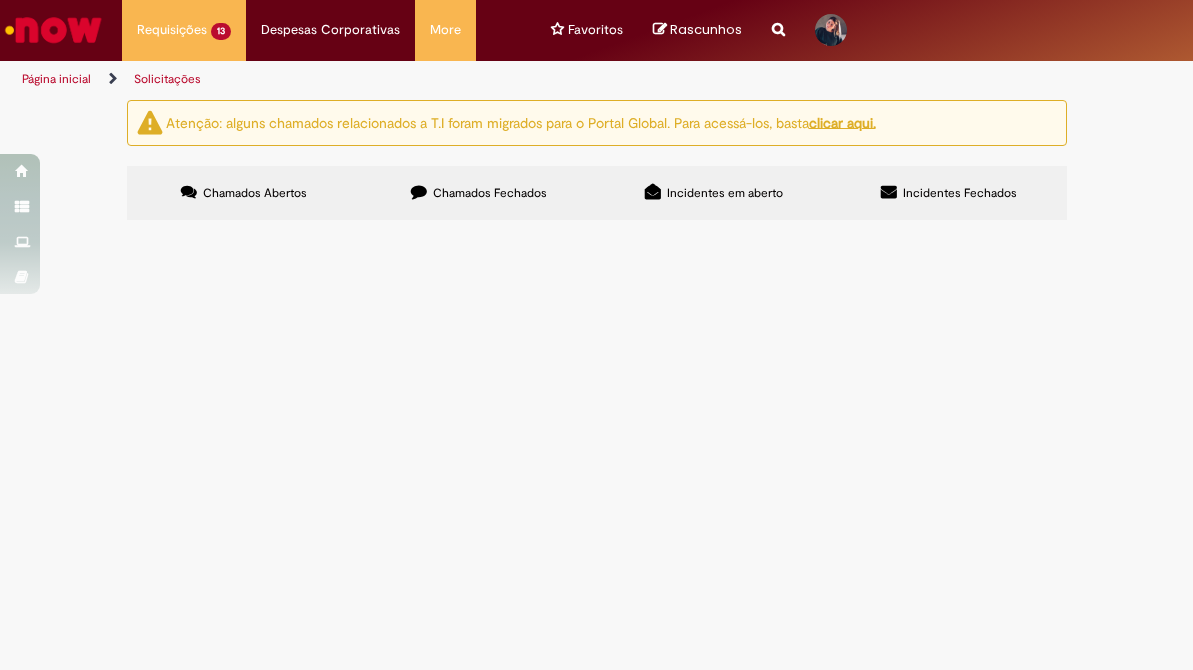 click on "Custo de talent do [PERSON_NAME]" at bounding box center (0, 0) 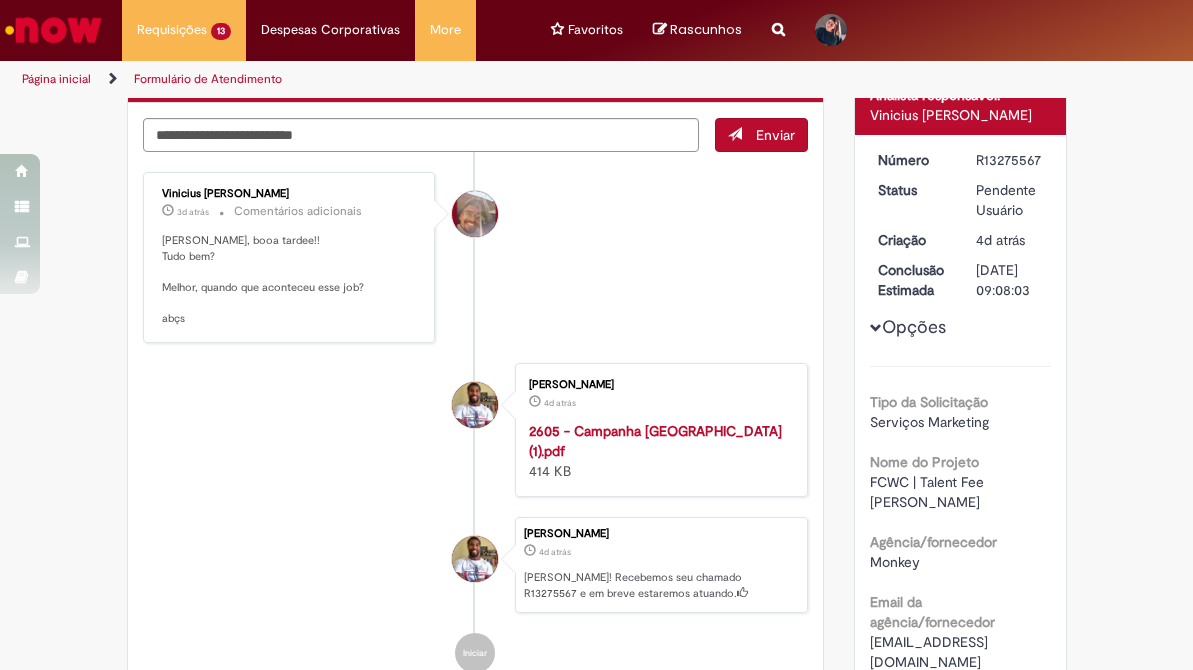 scroll, scrollTop: 199, scrollLeft: 0, axis: vertical 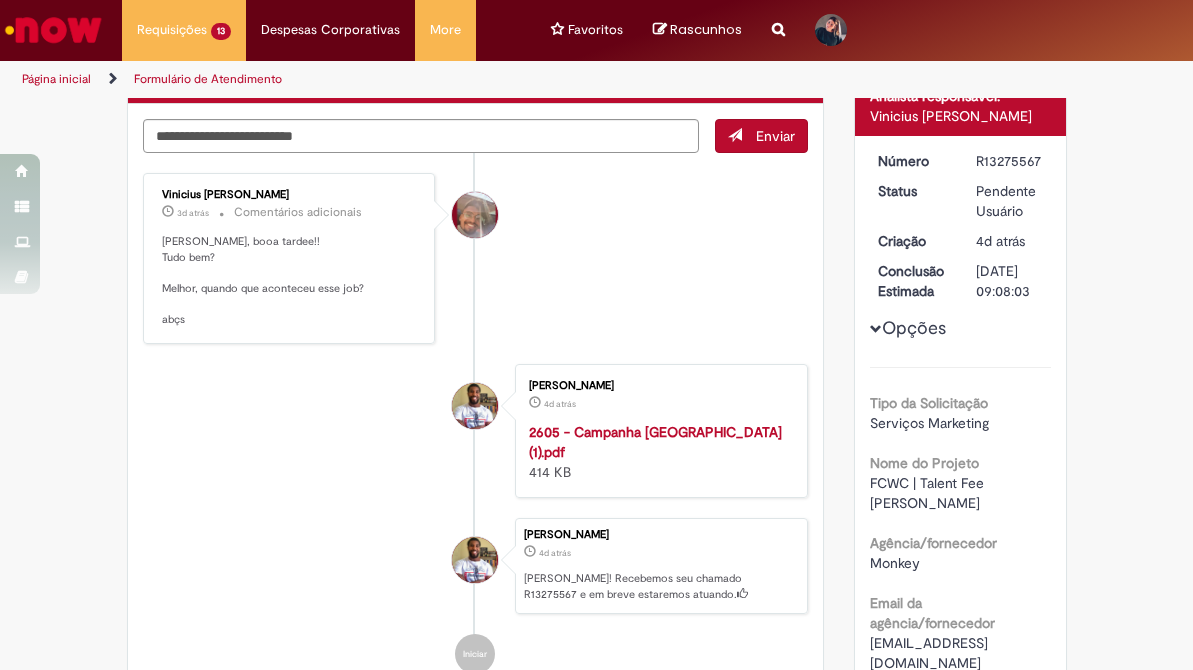 drag, startPoint x: 941, startPoint y: 500, endPoint x: 864, endPoint y: 486, distance: 78.26238 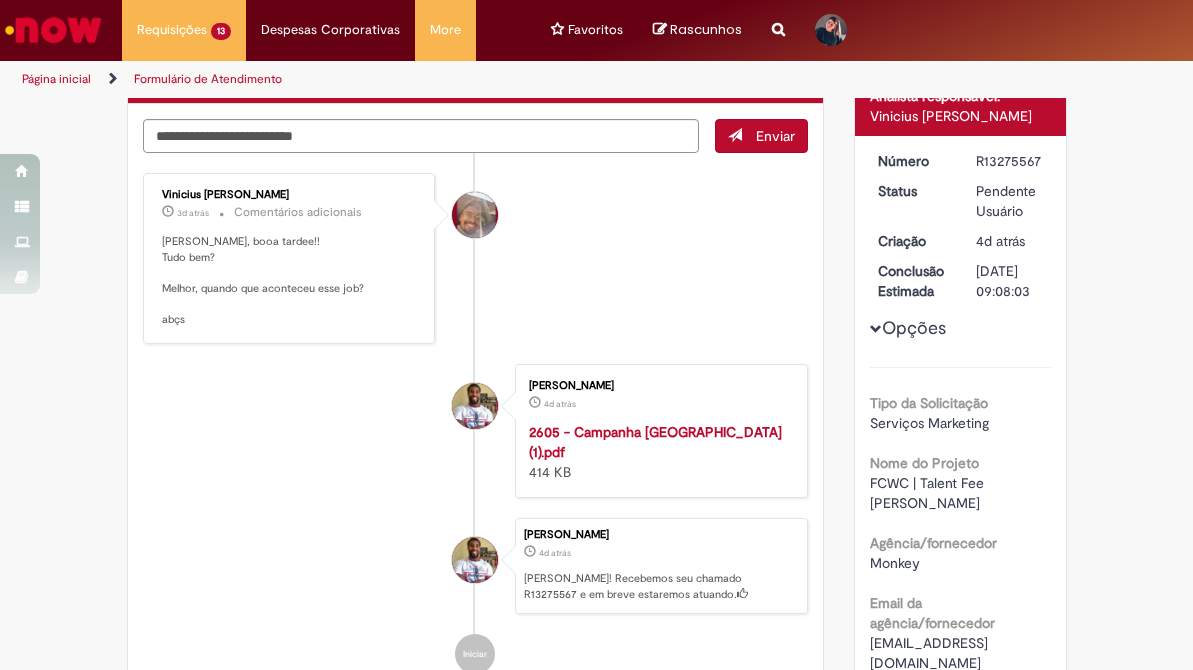 copy on "FCWC | Talent Fee [PERSON_NAME]" 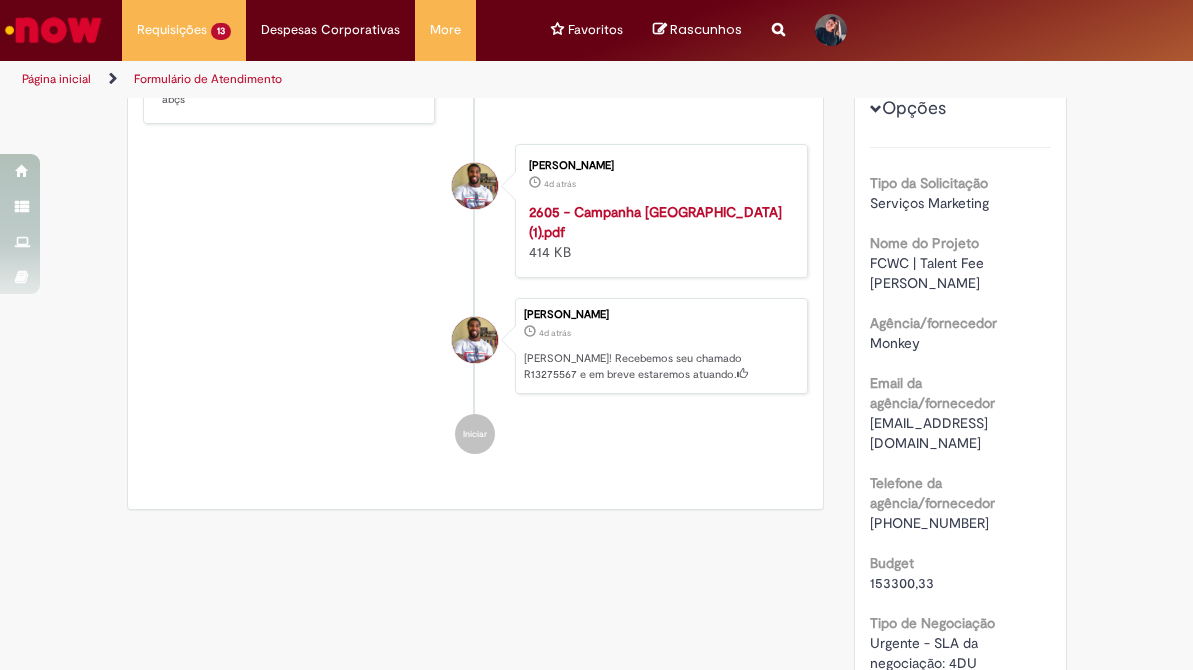 scroll, scrollTop: 460, scrollLeft: 0, axis: vertical 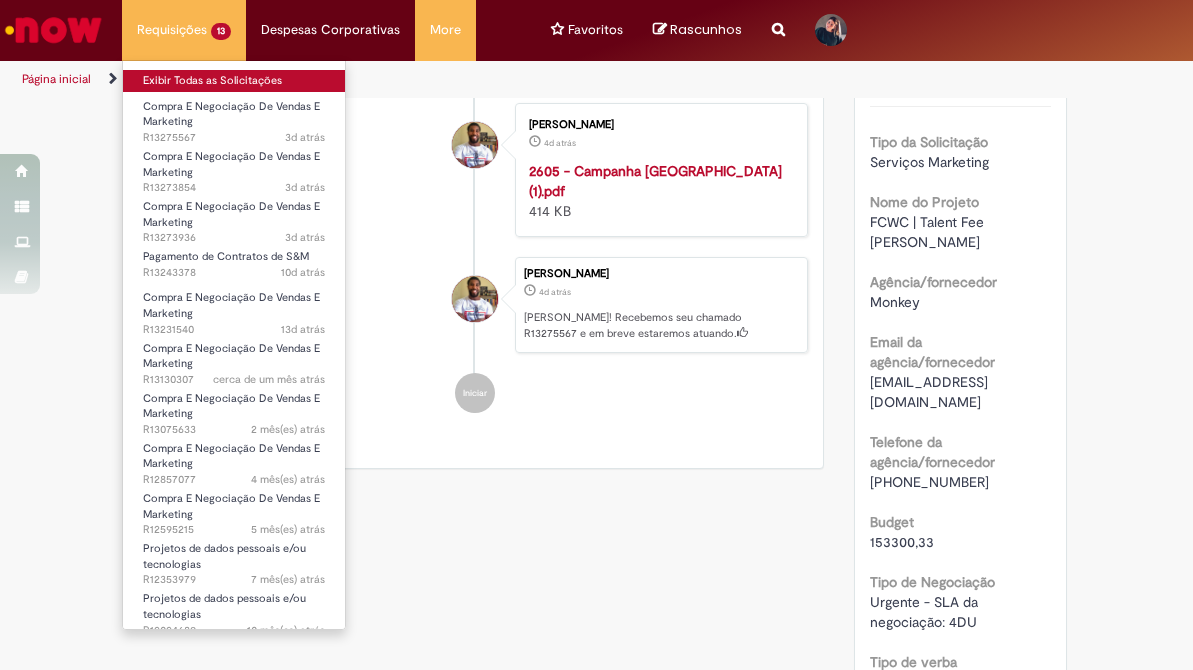 click on "Exibir Todas as Solicitações" at bounding box center [234, 81] 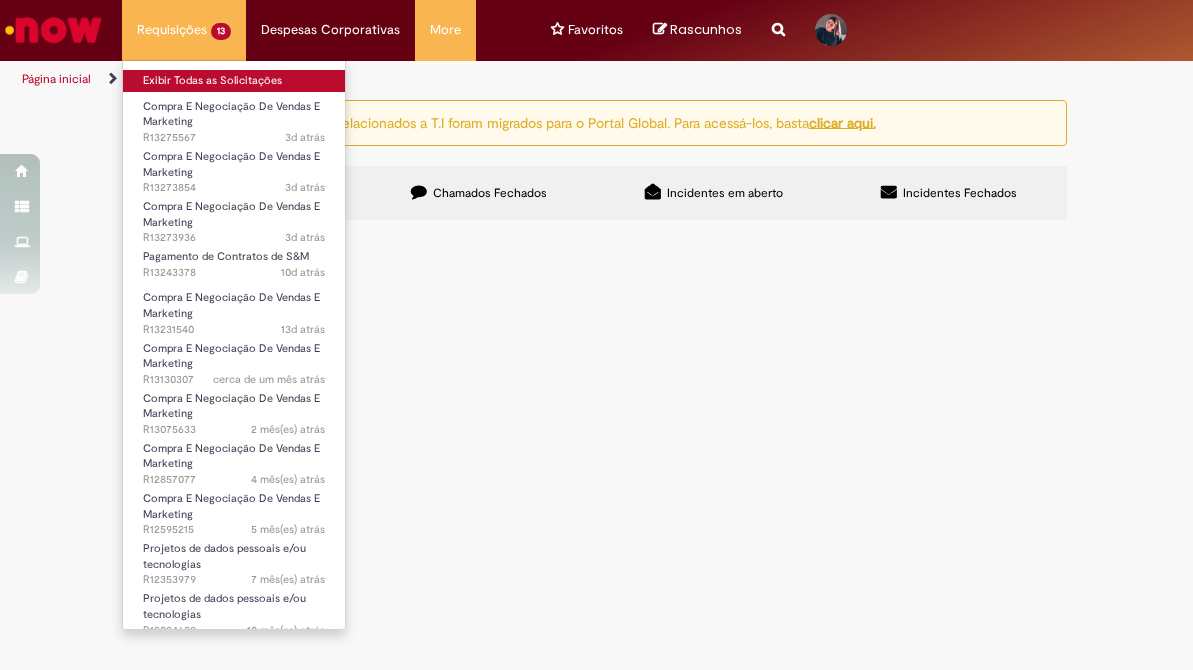scroll, scrollTop: 0, scrollLeft: 0, axis: both 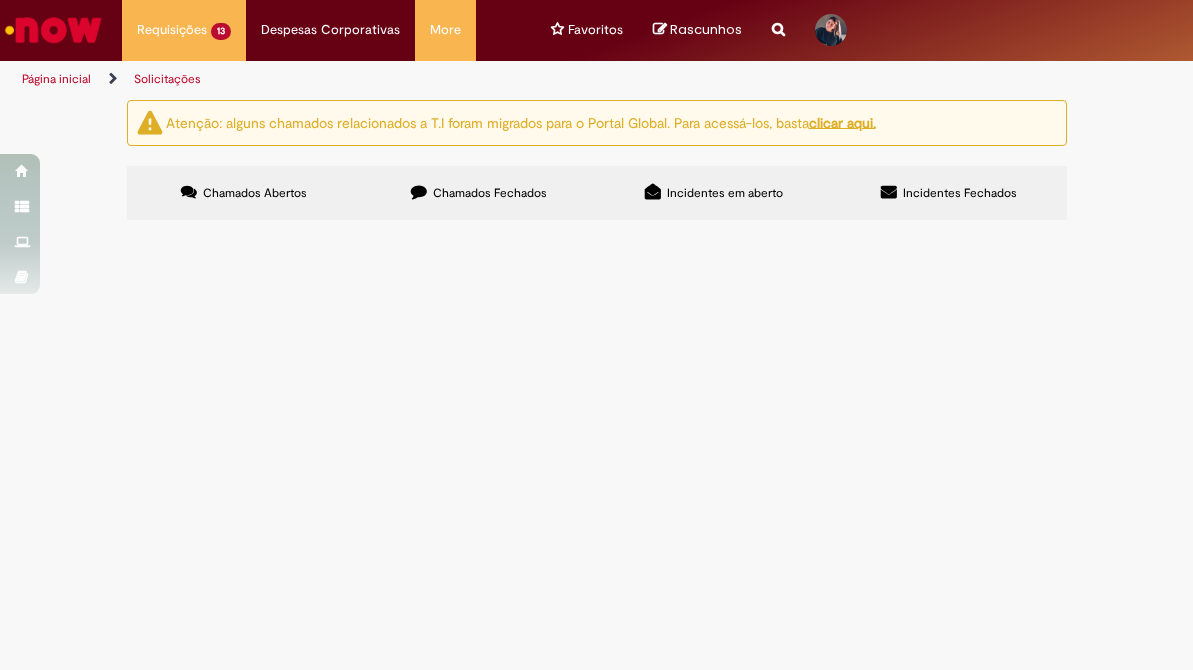 click on "Chamados Fechados" at bounding box center [490, 193] 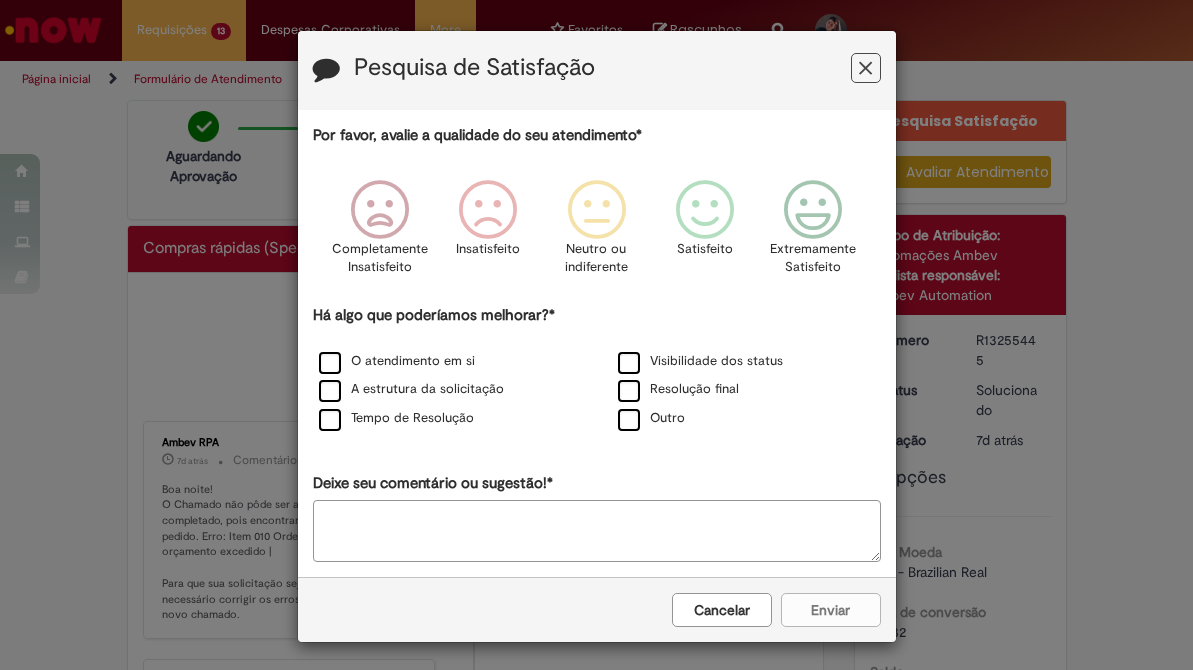 click at bounding box center (865, 68) 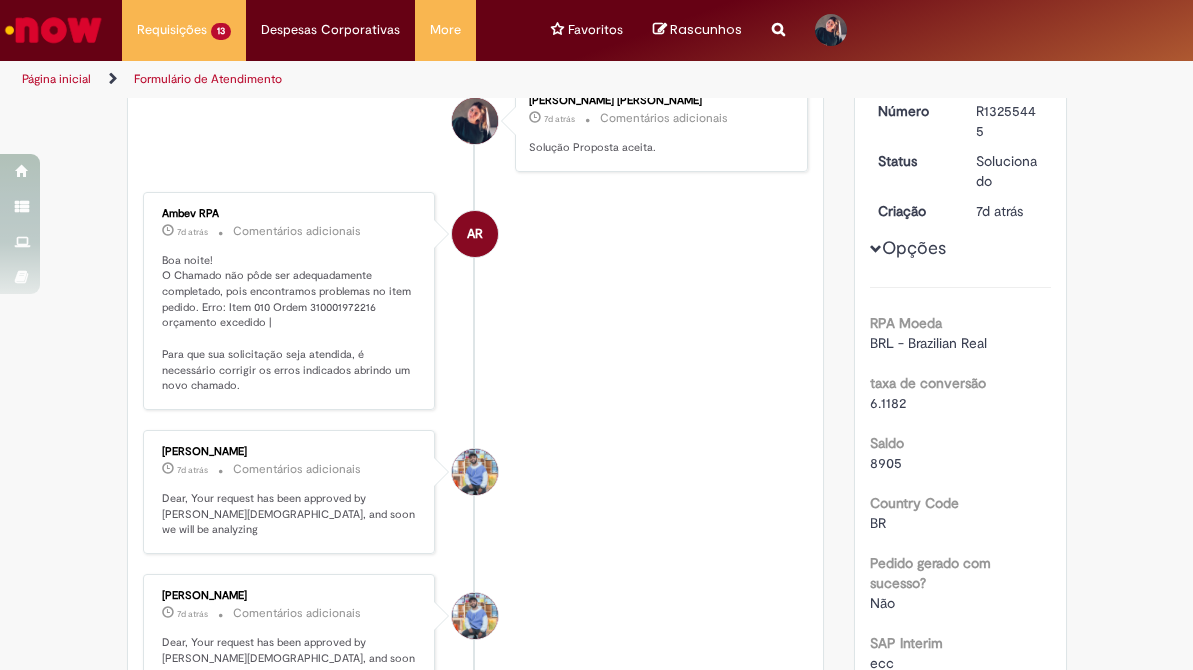scroll, scrollTop: 0, scrollLeft: 0, axis: both 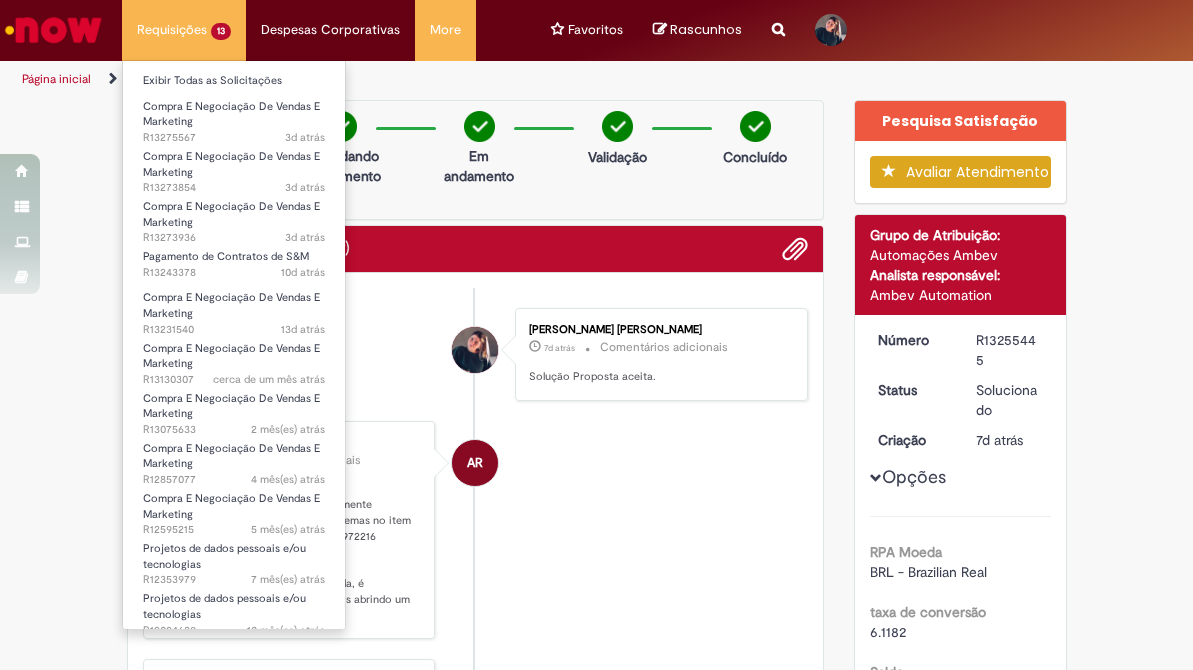 click on "Requisições   13
Exibir Todas as Solicitações
Compra E Negociação De Vendas E Marketing
3d atrás 3 dias atrás  R13275567
Compra E Negociação De Vendas E Marketing
3d atrás 3 dias atrás  R13273854
Compra E Negociação De Vendas E Marketing
3d atrás 3 dias atrás  R13273936
Pagamento de Contratos de S&M
10d atrás 10 dias atrás  R13243378
Compra E Negociação De Vendas E Marketing
13d atrás 13 dias atrás  R13231540
Compra E Negociação De Vendas E Marketing
cerca de um mês atrás cerca de um mês atrás  R13130307
Compra E Negociação De Vendas E Marketing
2 mês(es) atrás 2 meses atrás  R13075633
Compra E Negociação De Vendas E Marketing
4 mês(es) atrás 4 meses atrás  R12857077
Compra E Negociação De Vendas E Marketing
5 meses atrás" at bounding box center [184, 30] 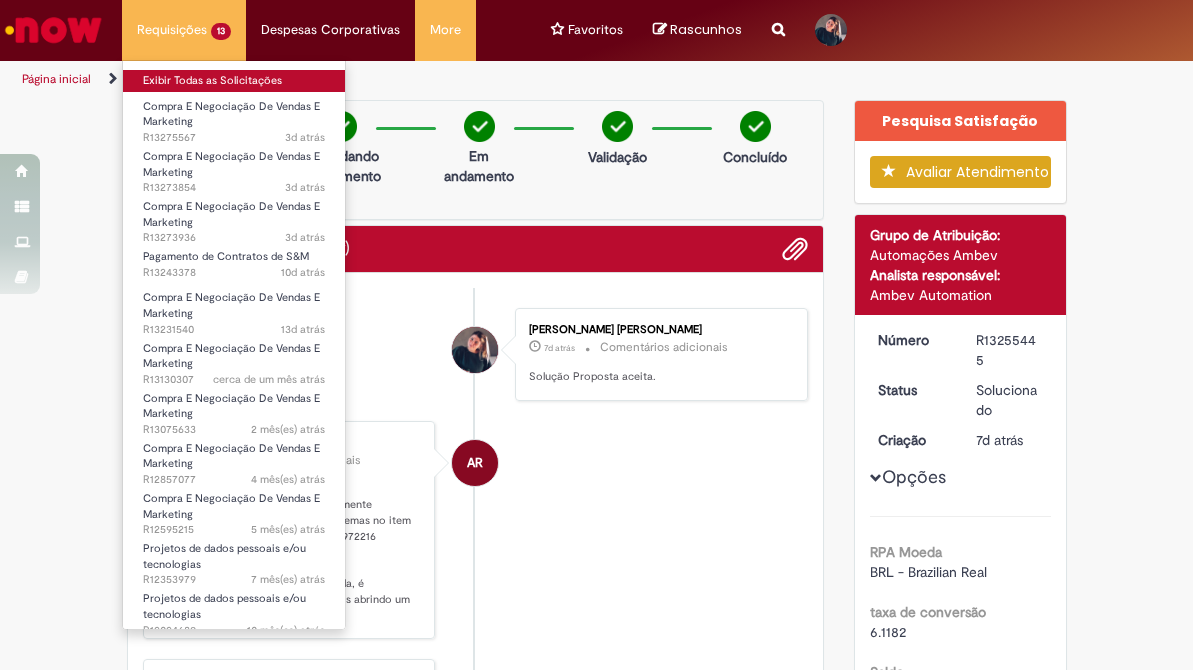 click on "Exibir Todas as Solicitações" at bounding box center [234, 81] 